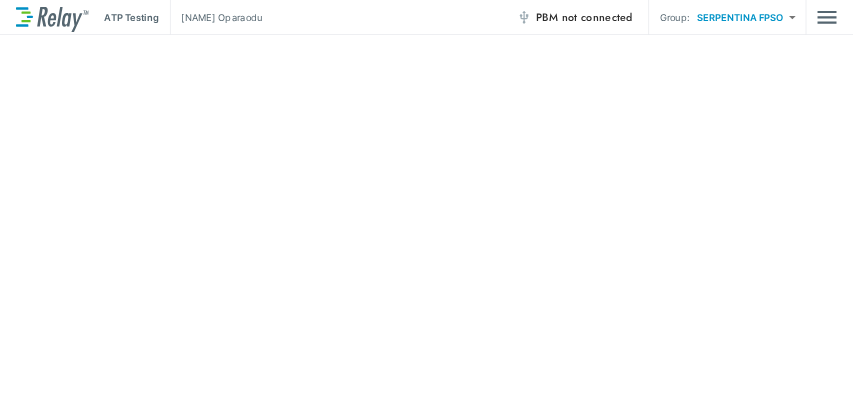 scroll, scrollTop: 0, scrollLeft: 0, axis: both 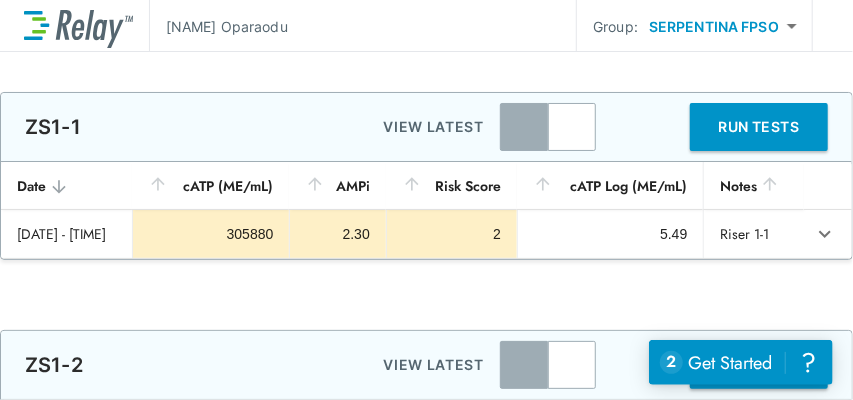 type on "**********" 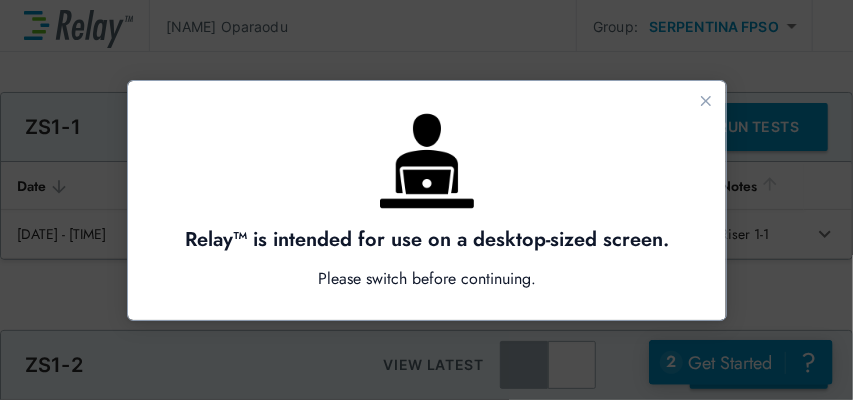 scroll, scrollTop: 0, scrollLeft: 0, axis: both 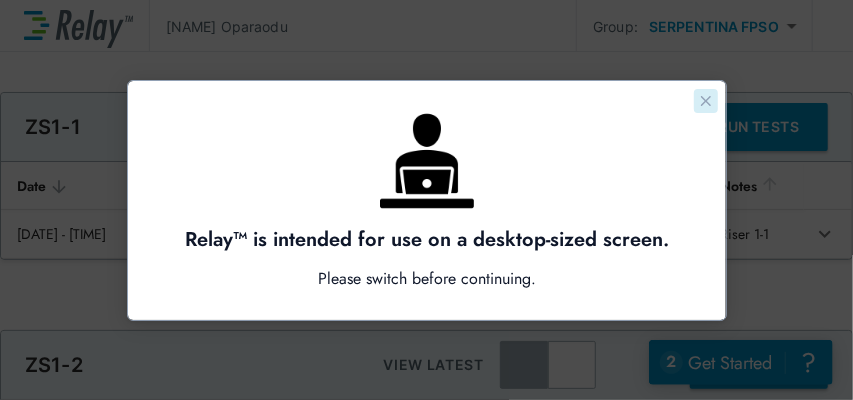 click 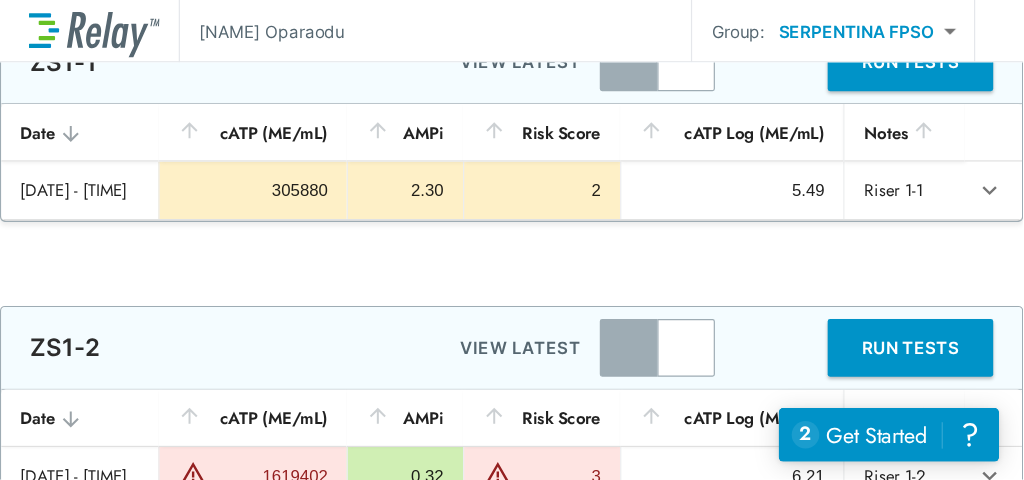 scroll, scrollTop: 133, scrollLeft: 0, axis: vertical 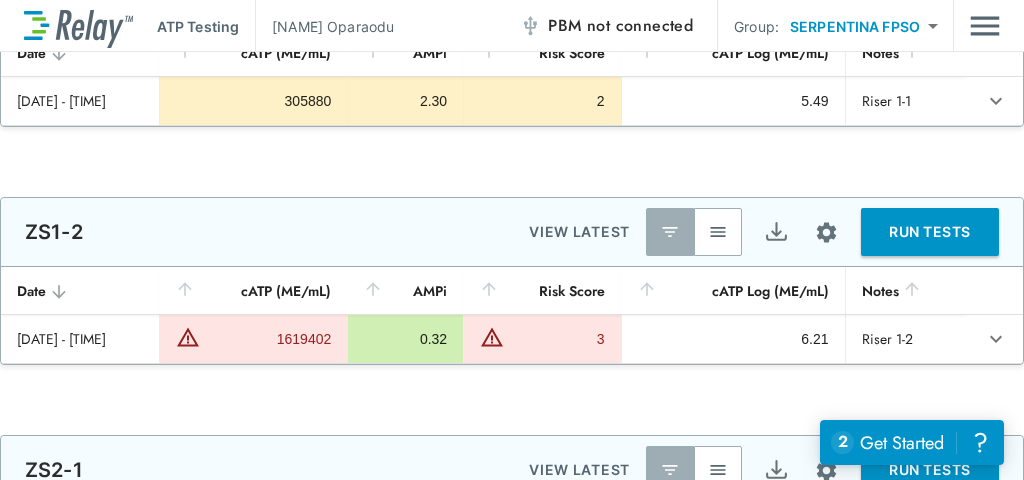 type on "**********" 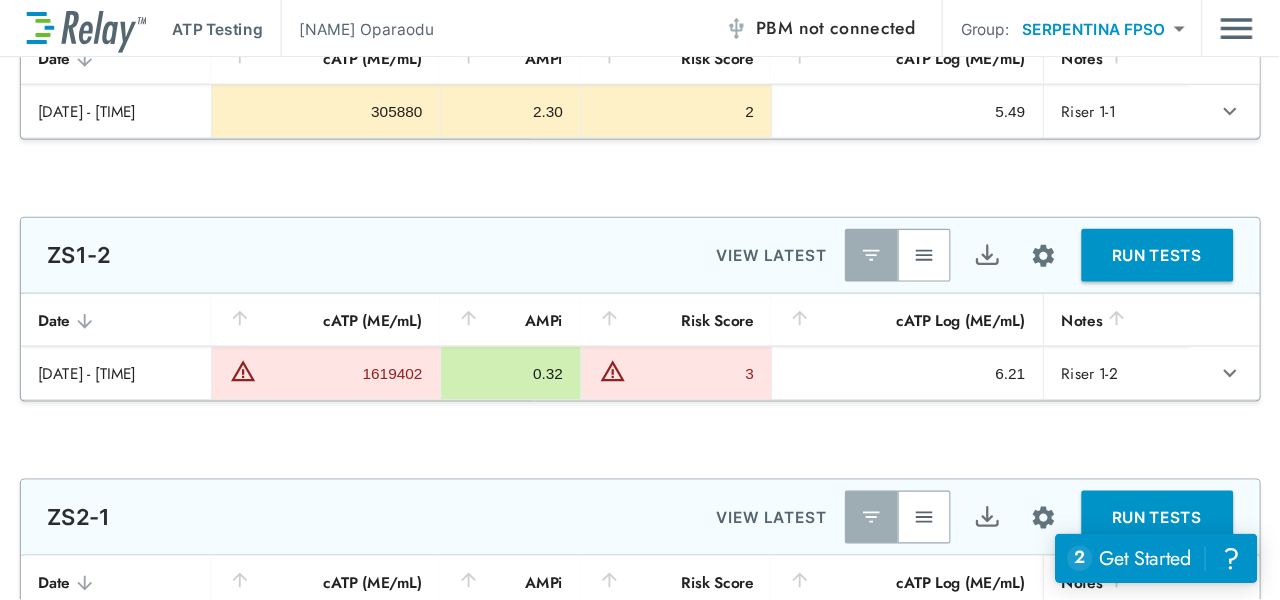 scroll, scrollTop: 133, scrollLeft: 0, axis: vertical 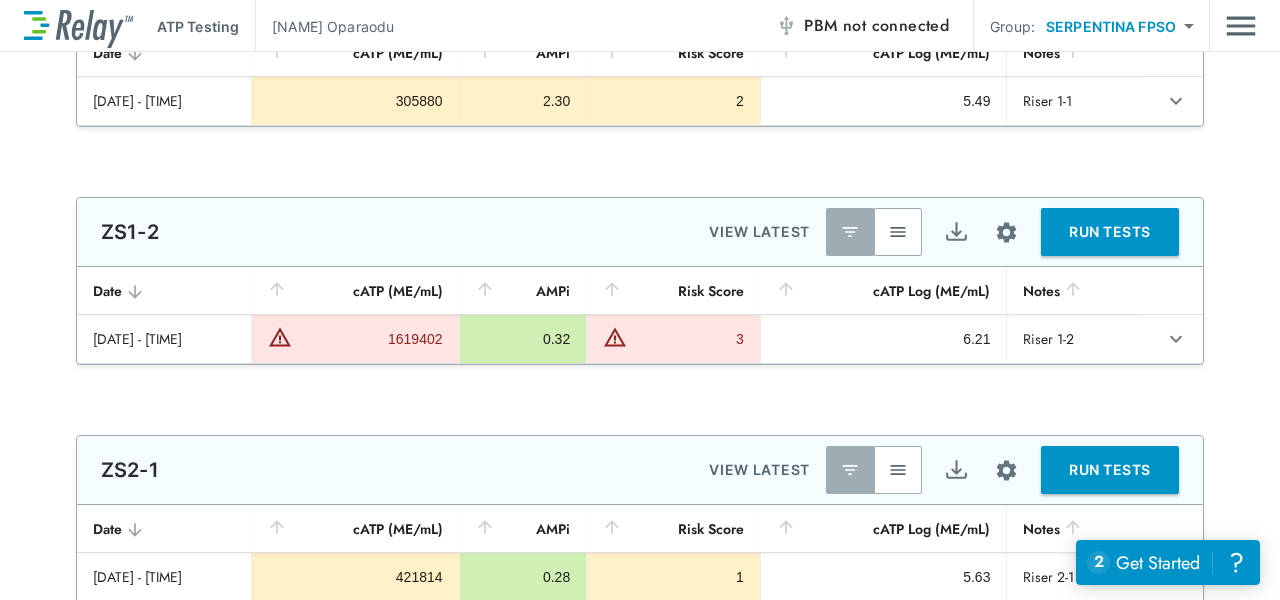 type on "********" 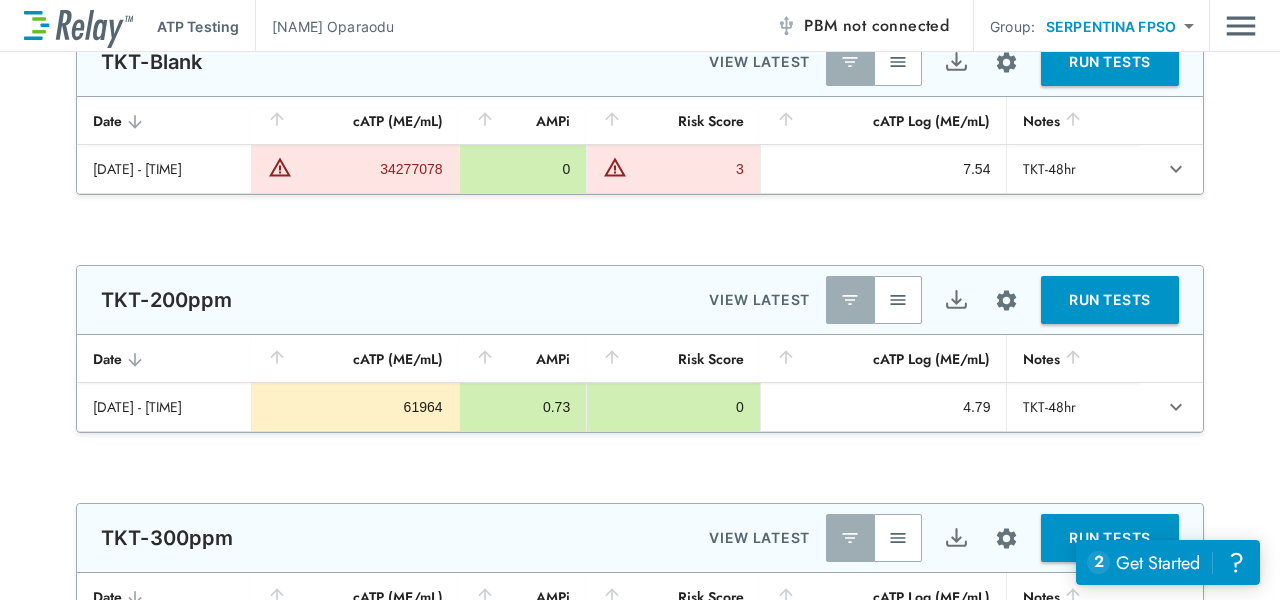 scroll, scrollTop: 833, scrollLeft: 0, axis: vertical 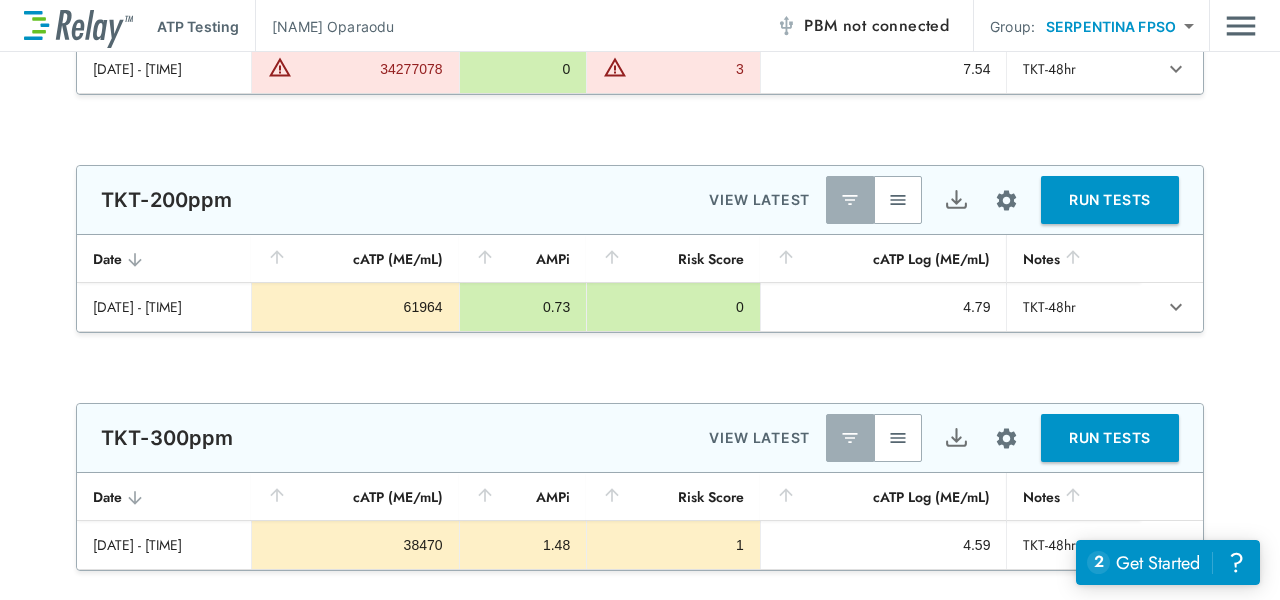 type on "*********" 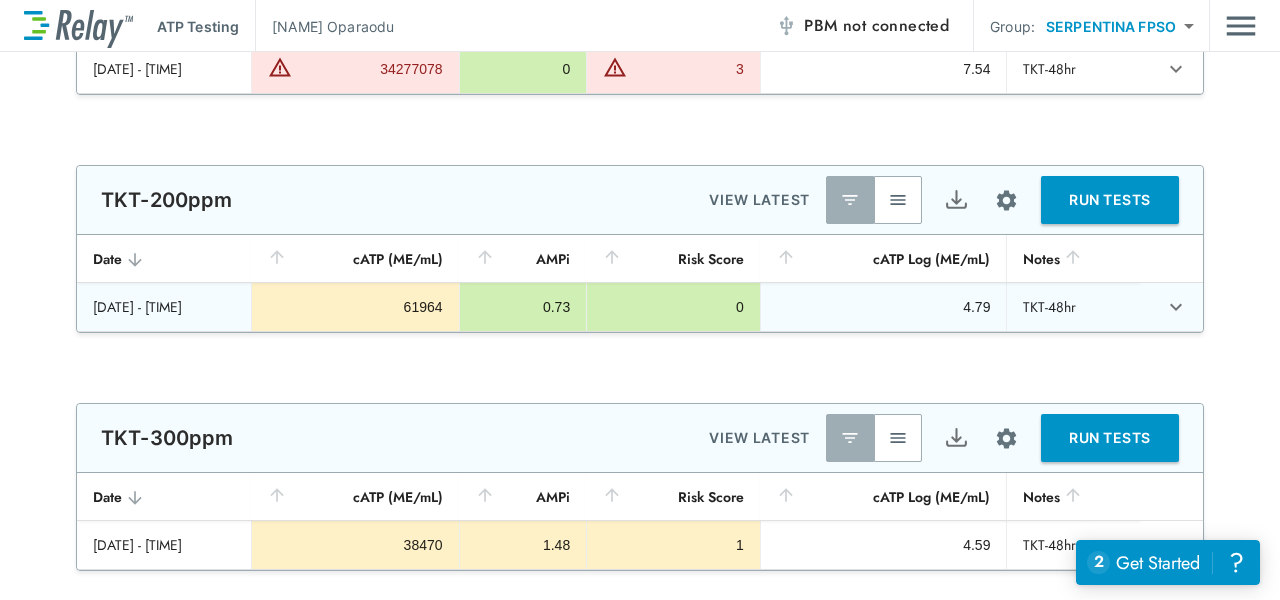 type on "*********" 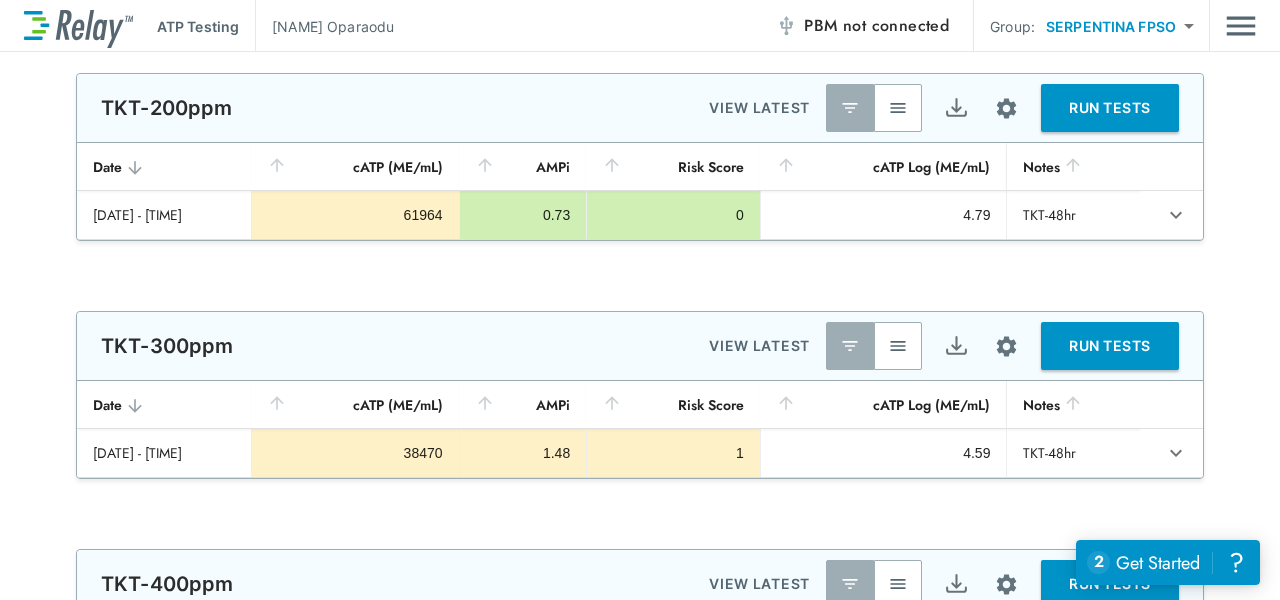 scroll, scrollTop: 933, scrollLeft: 0, axis: vertical 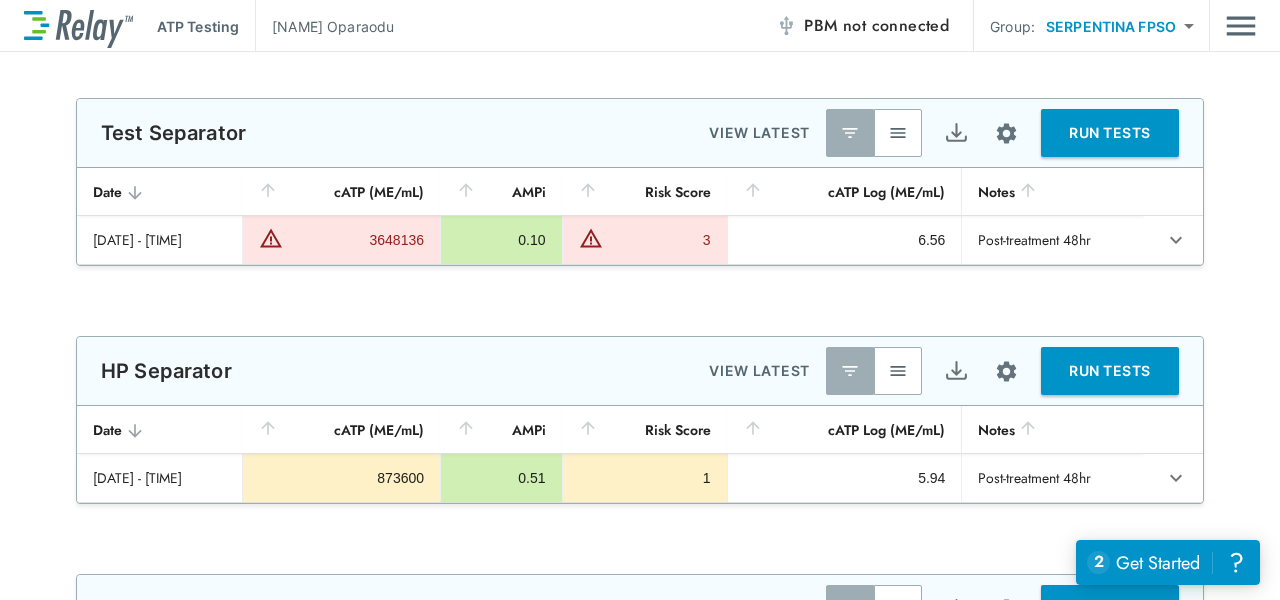 type on "********" 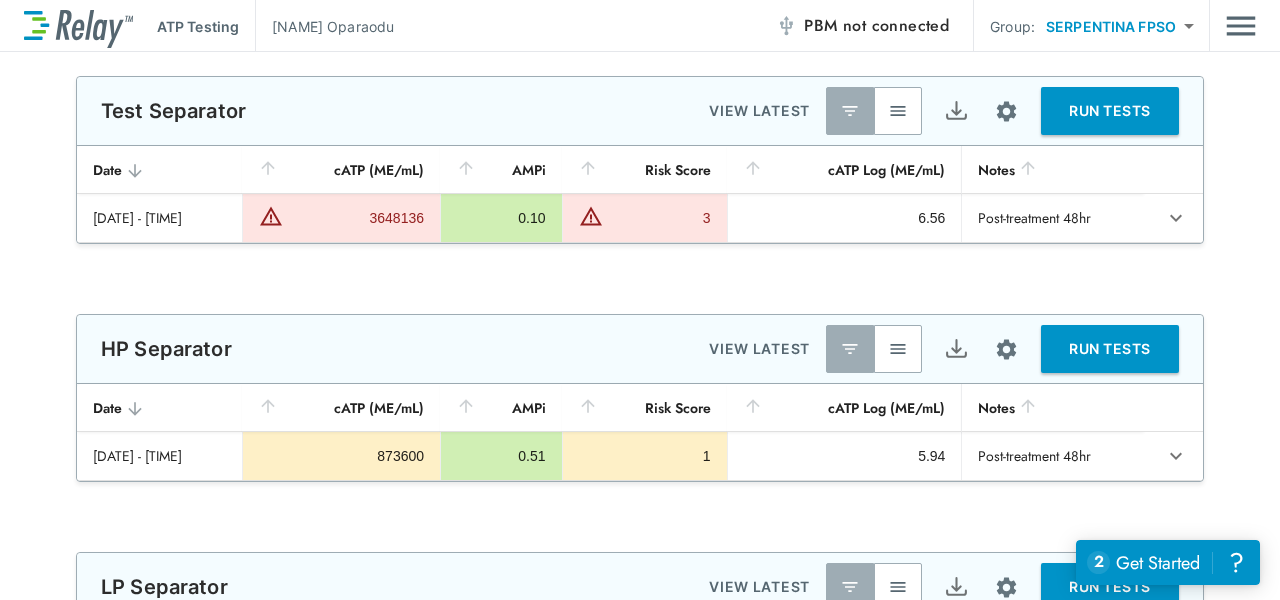 type on "**********" 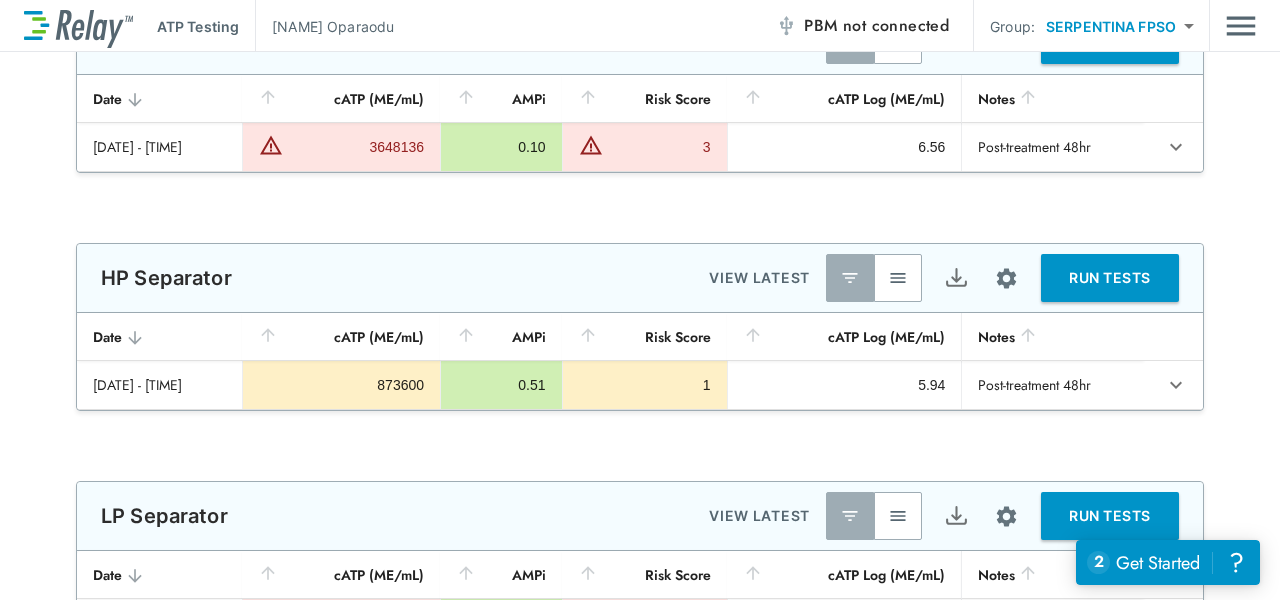 scroll, scrollTop: 1633, scrollLeft: 0, axis: vertical 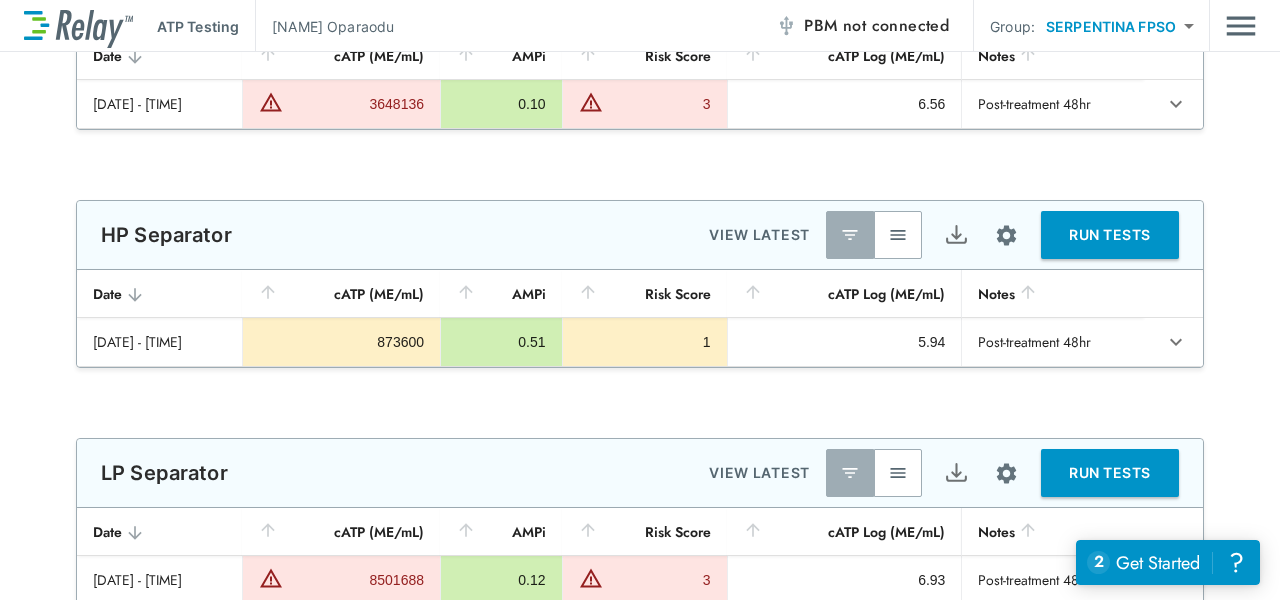 type on "******" 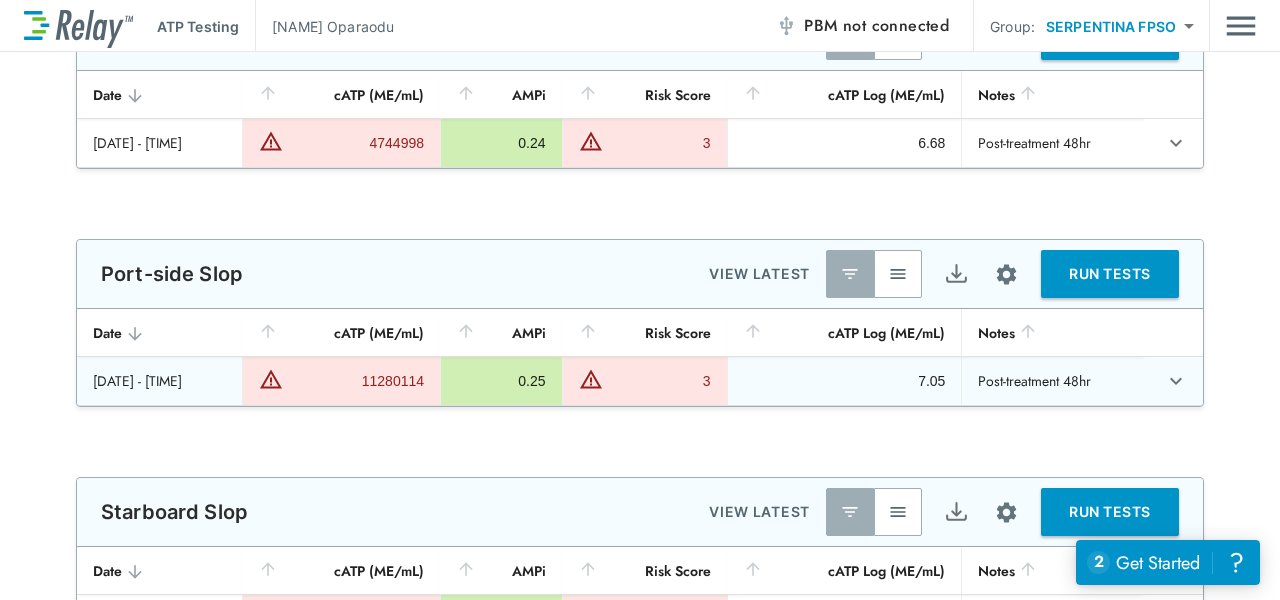 type on "*******" 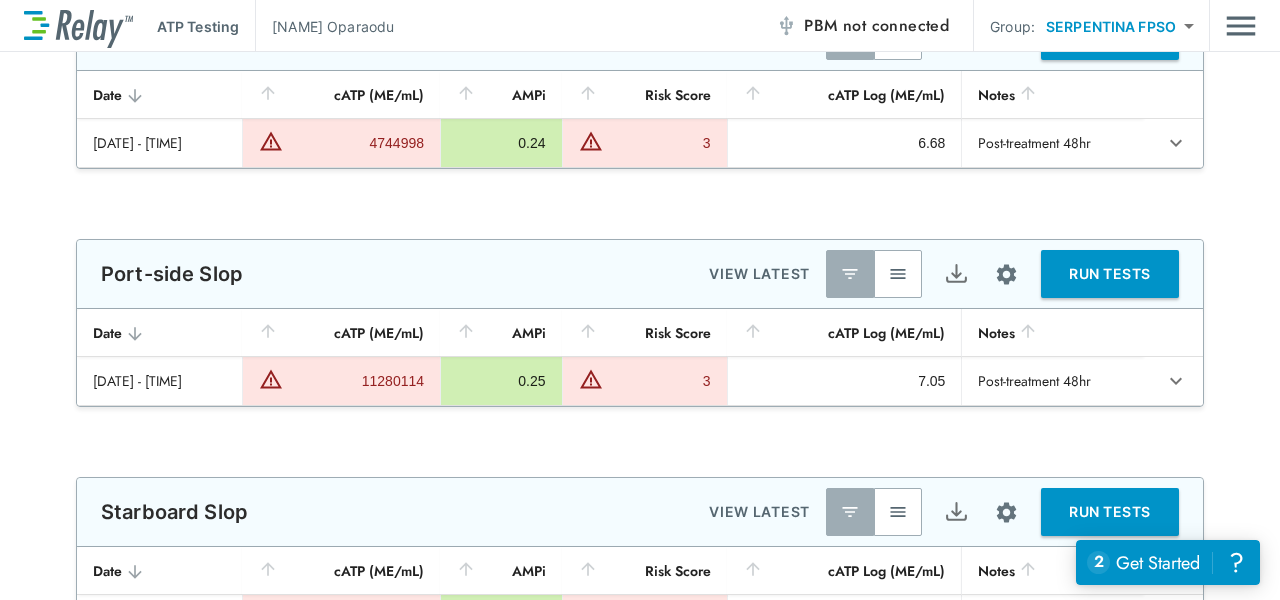 type on "**********" 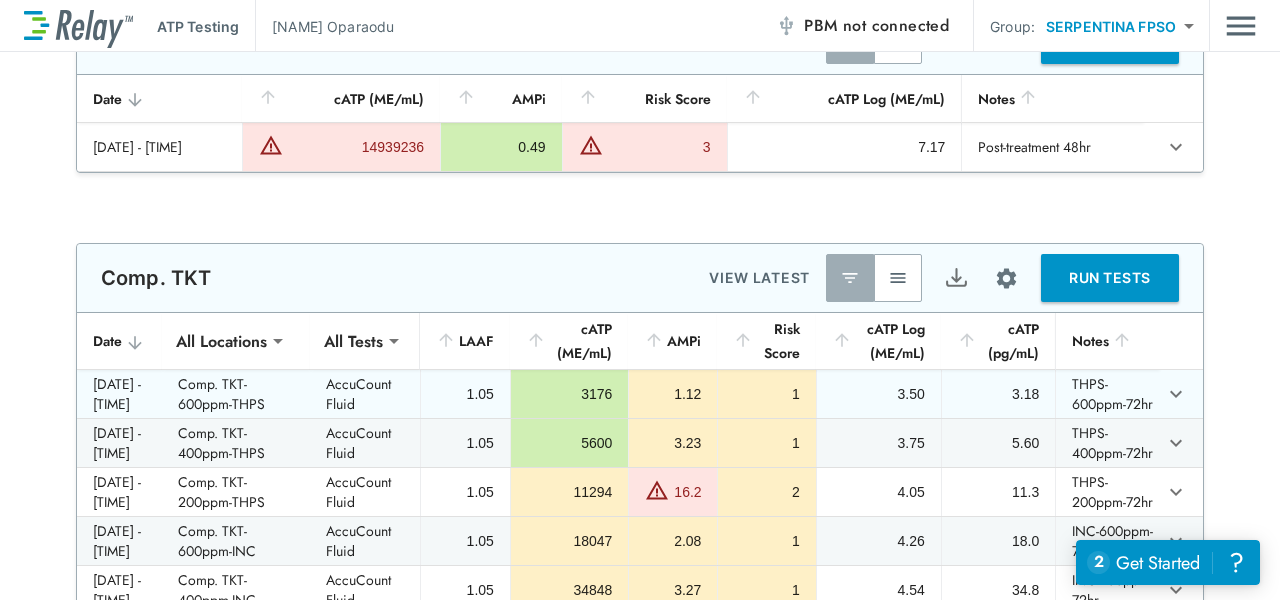 type on "*******" 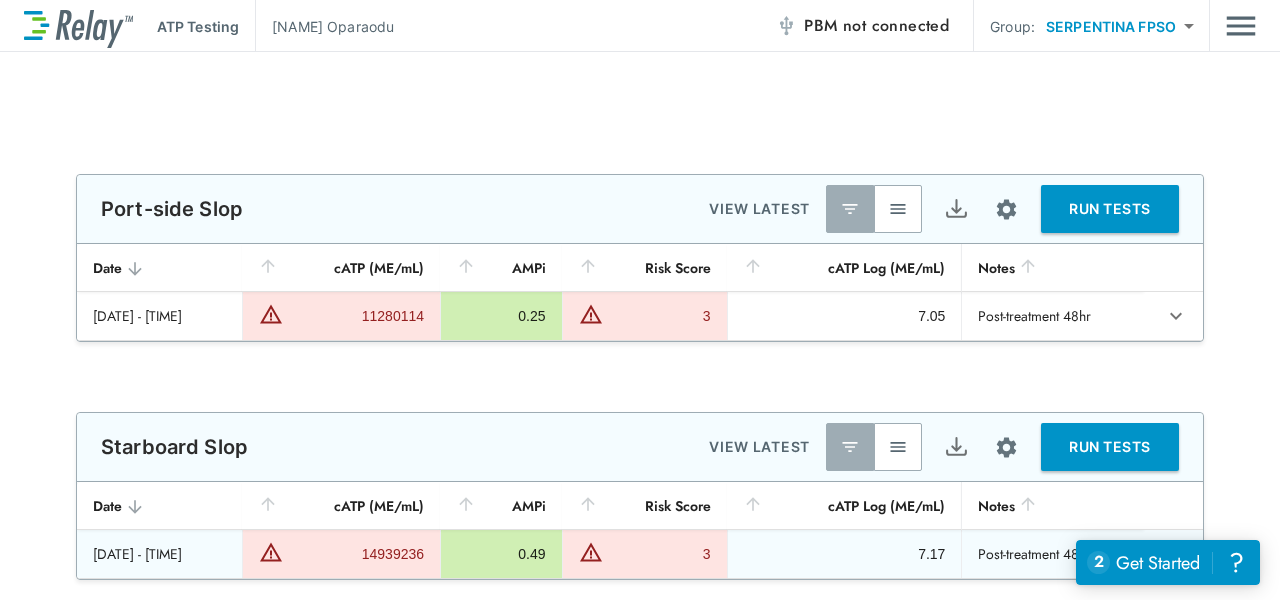 type on "*******" 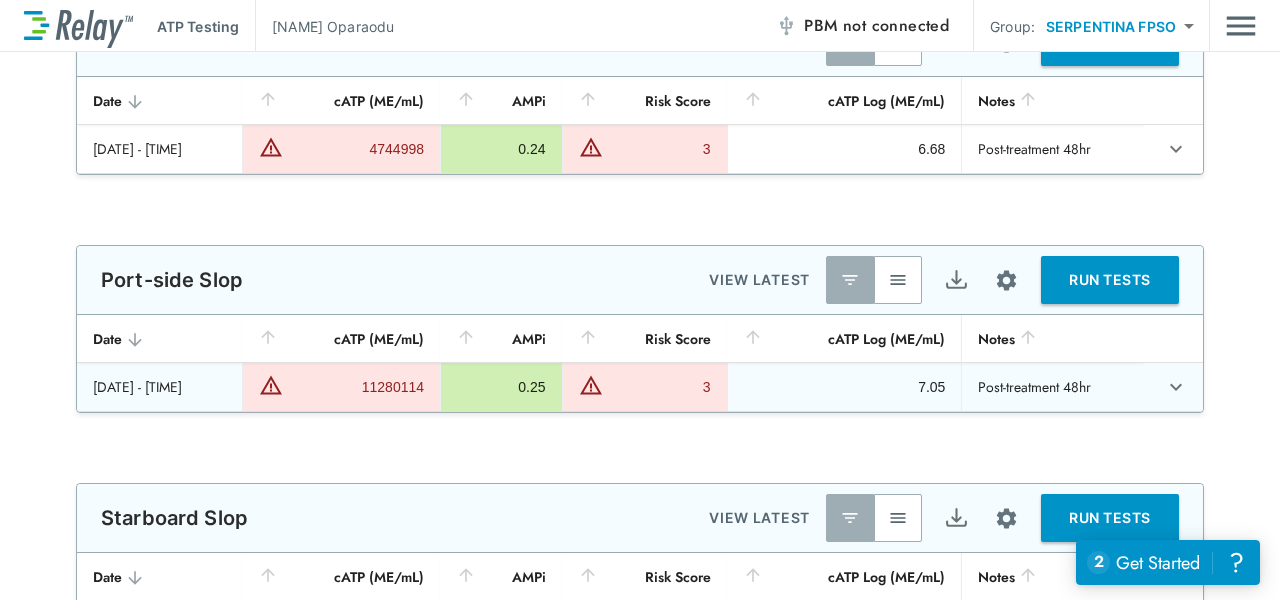 type on "**********" 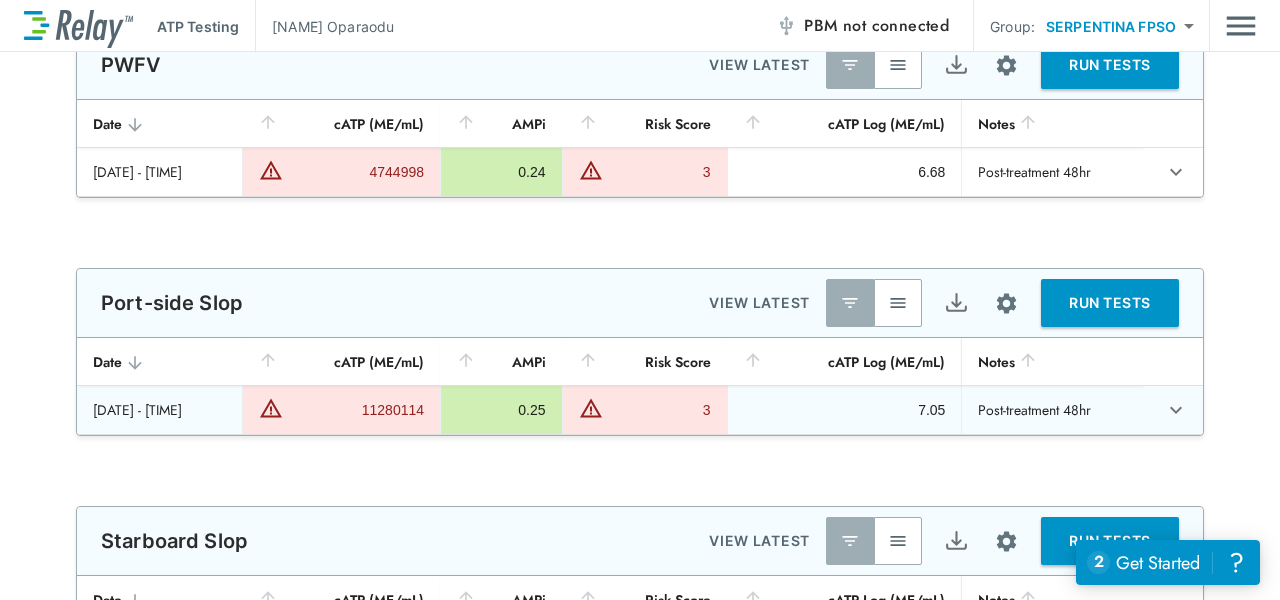 type on "****" 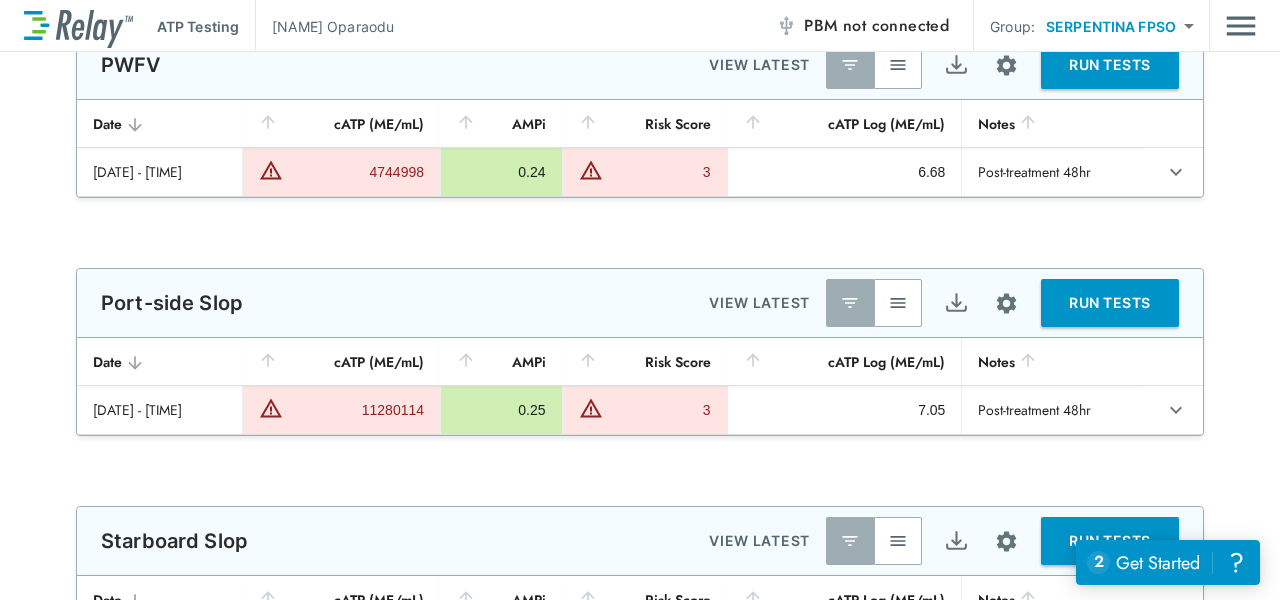type on "**********" 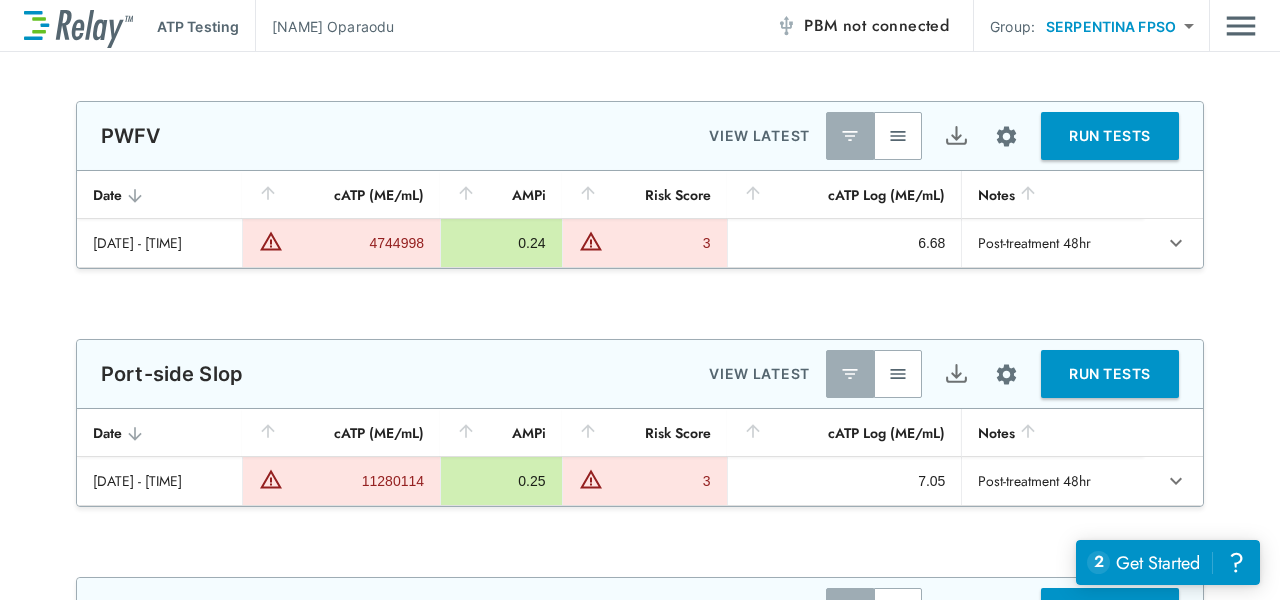 scroll, scrollTop: 1933, scrollLeft: 0, axis: vertical 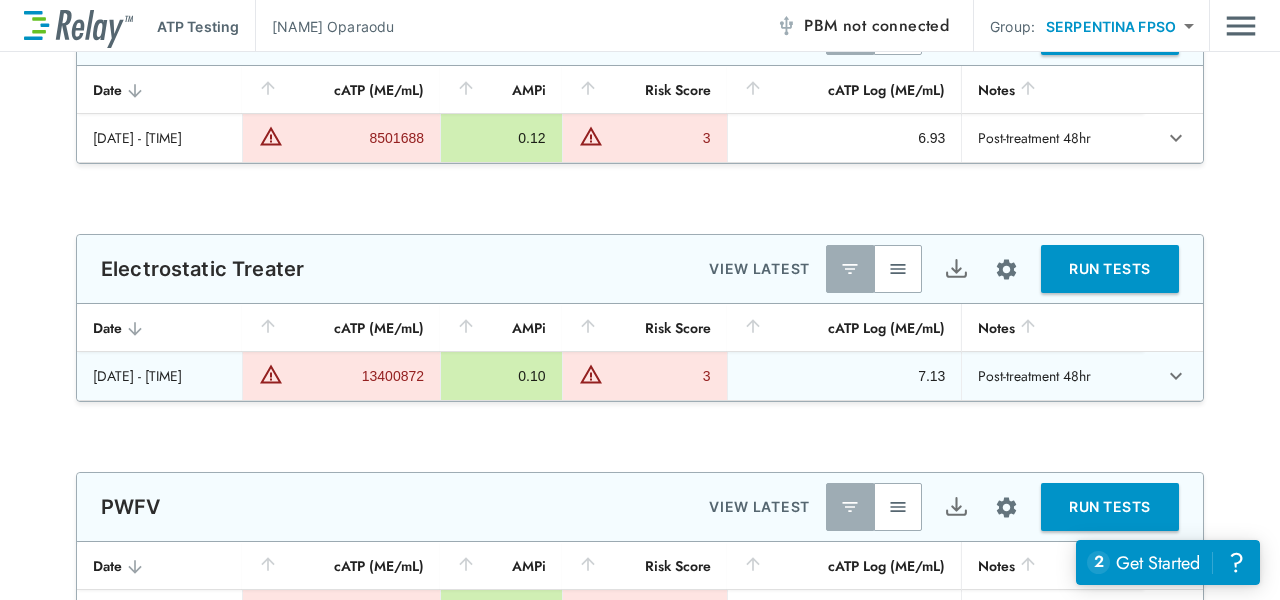 type on "*******" 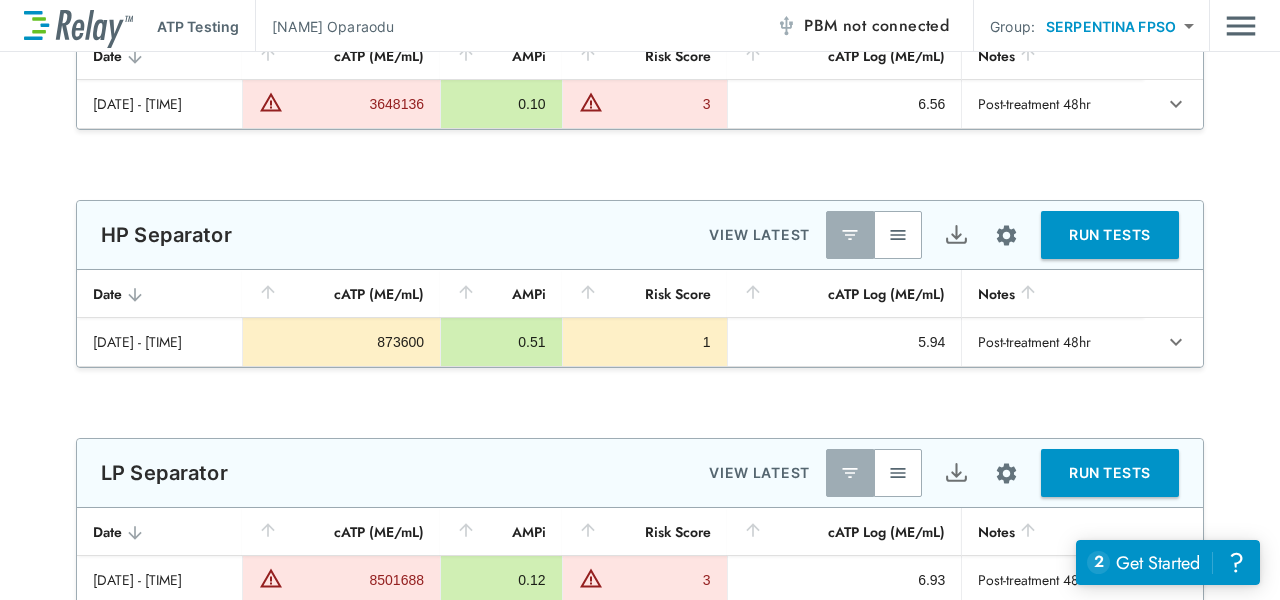 type on "******" 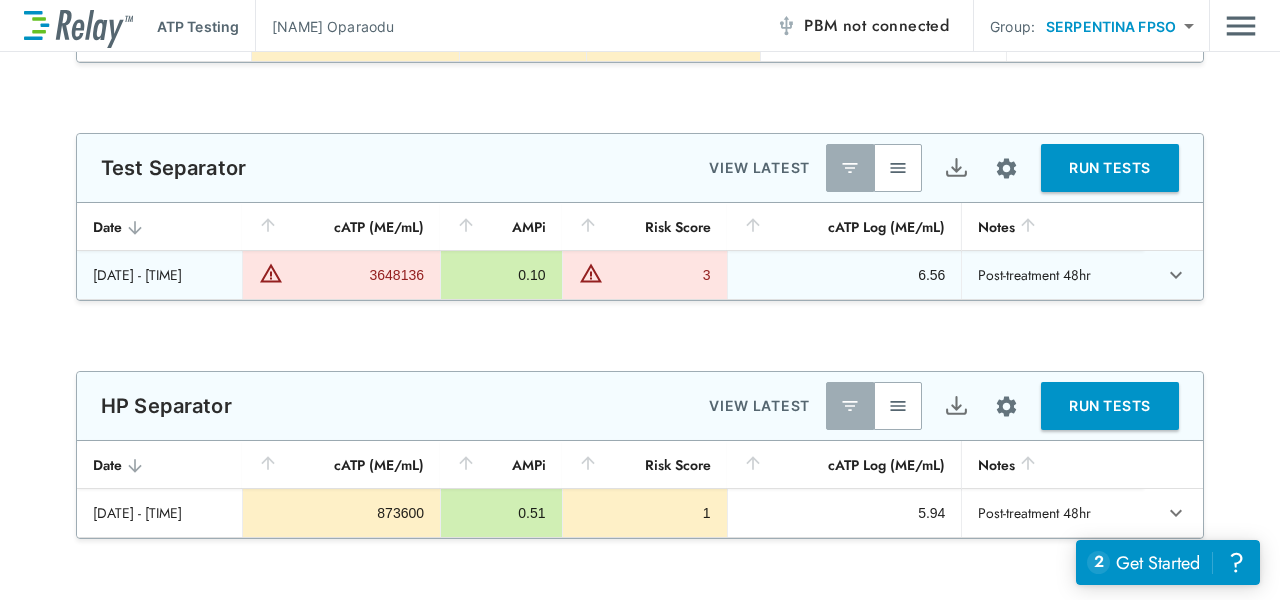 scroll, scrollTop: 1433, scrollLeft: 0, axis: vertical 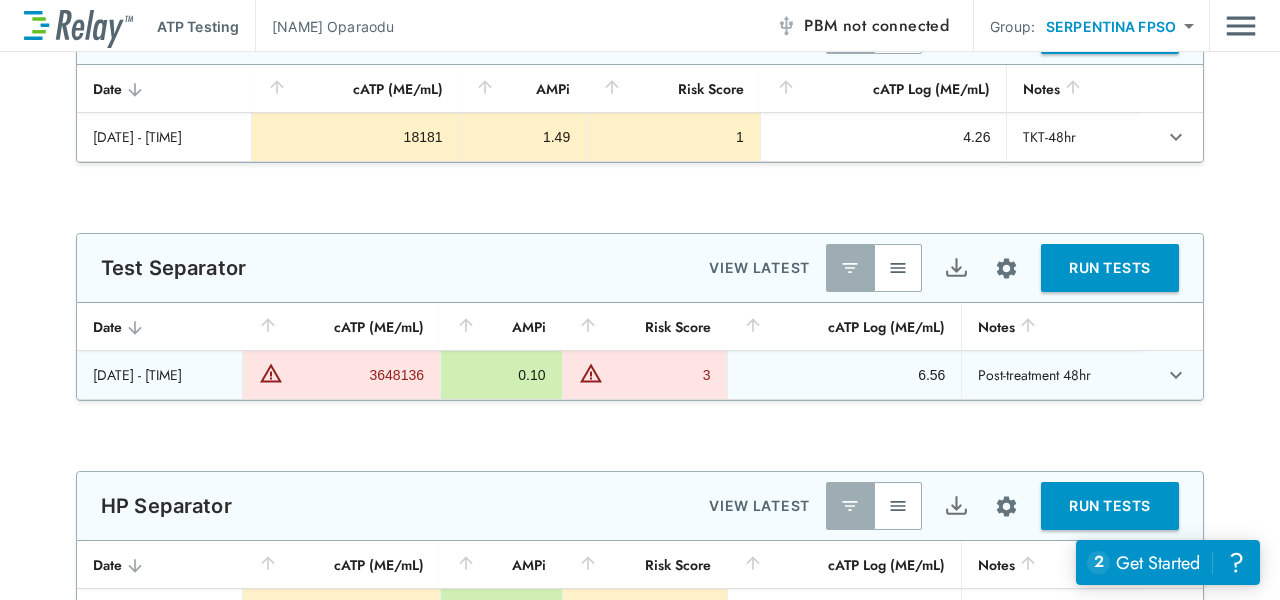 type on "*********" 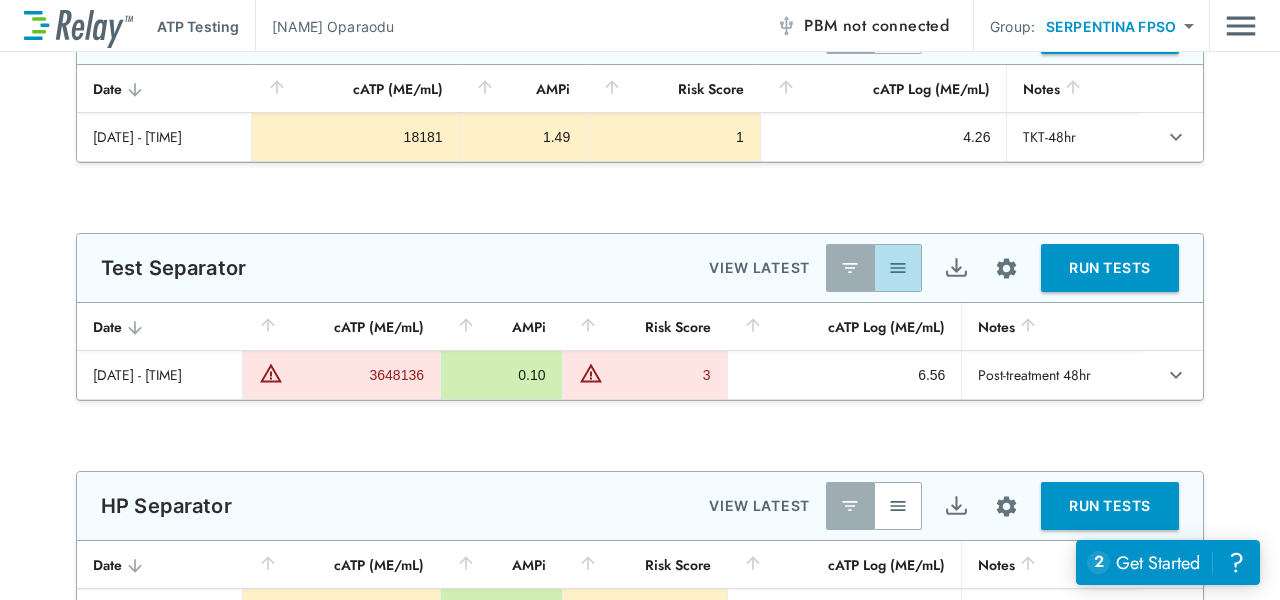 click at bounding box center [898, 268] 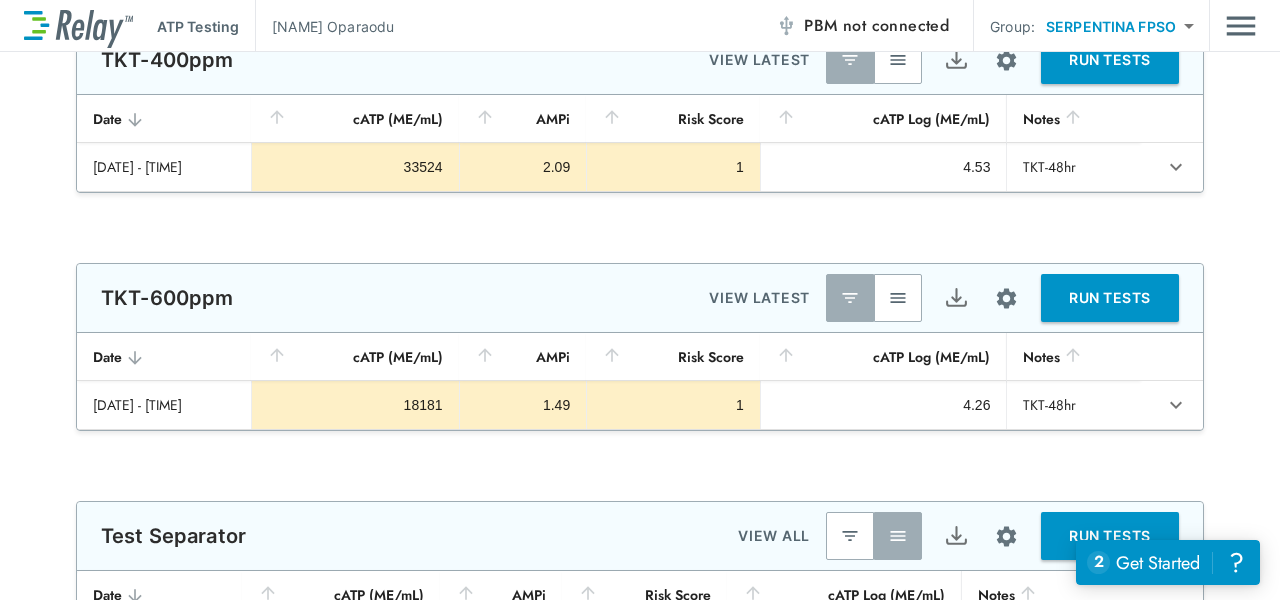 scroll, scrollTop: 1233, scrollLeft: 0, axis: vertical 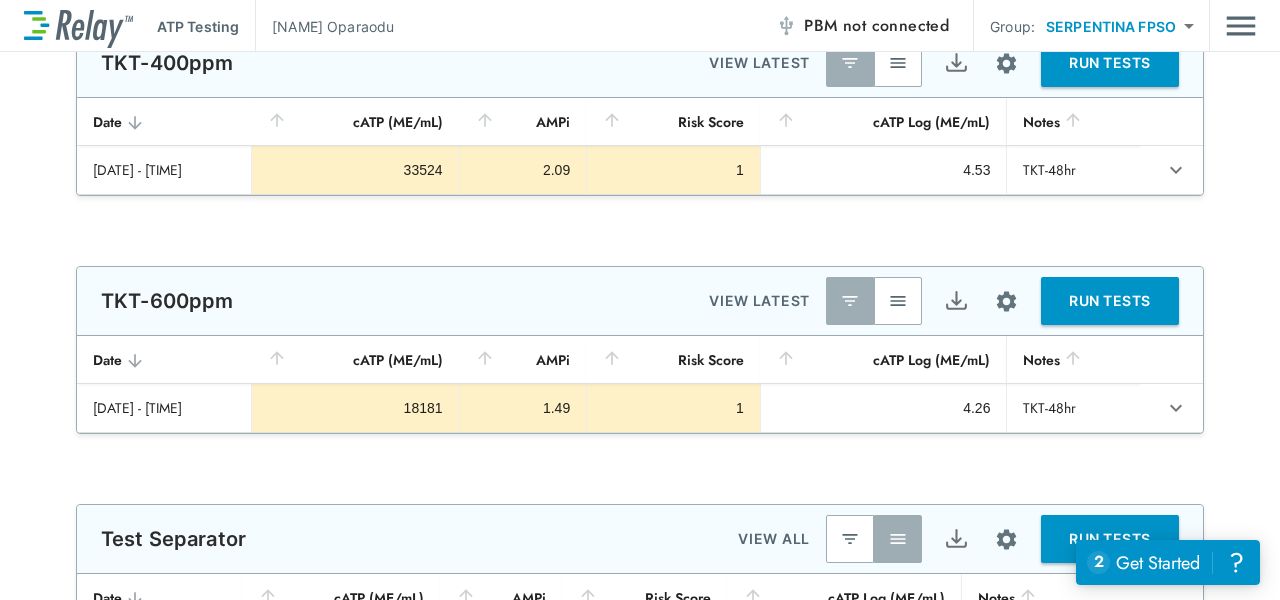 type on "*********" 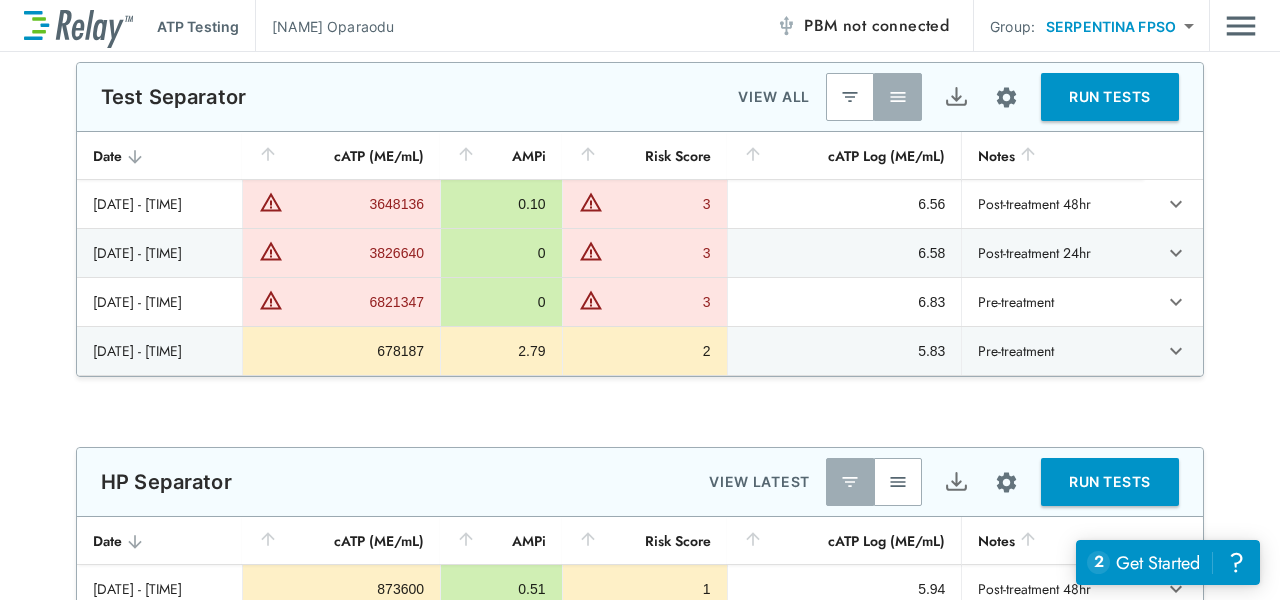 type on "******" 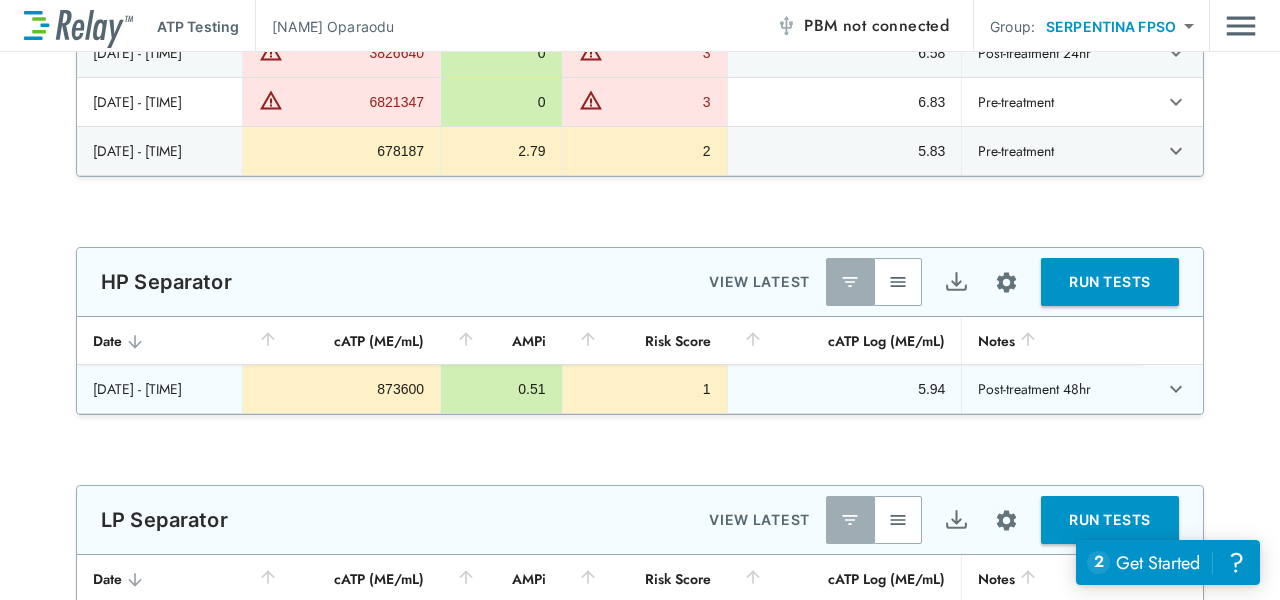 type on "*******" 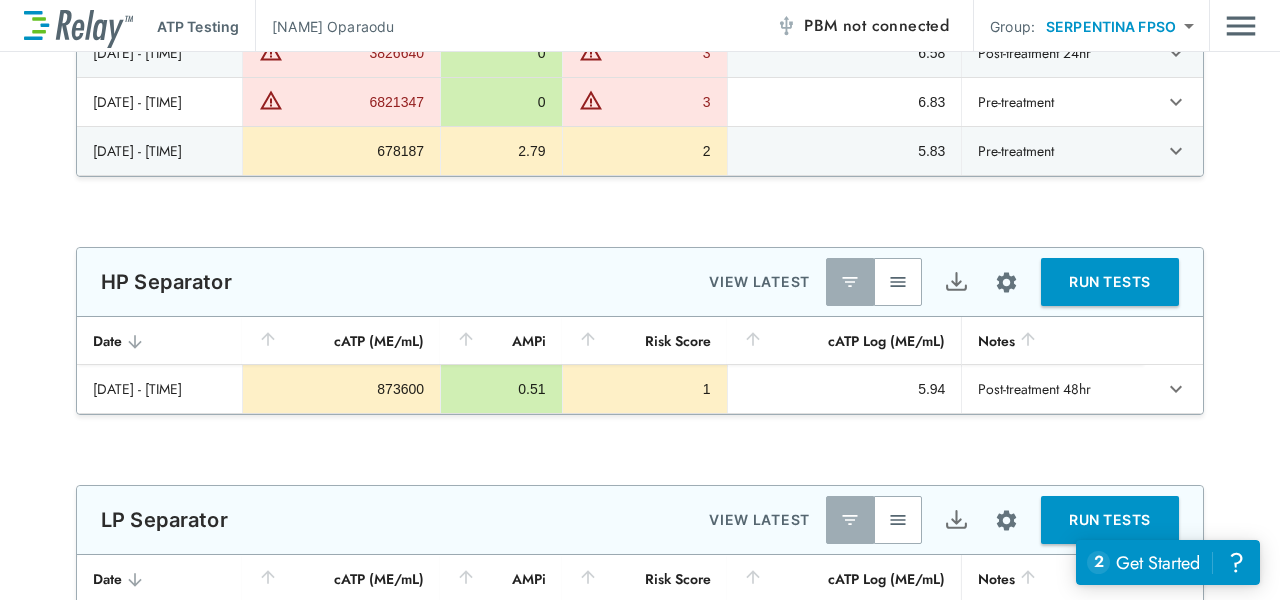 click at bounding box center (898, 282) 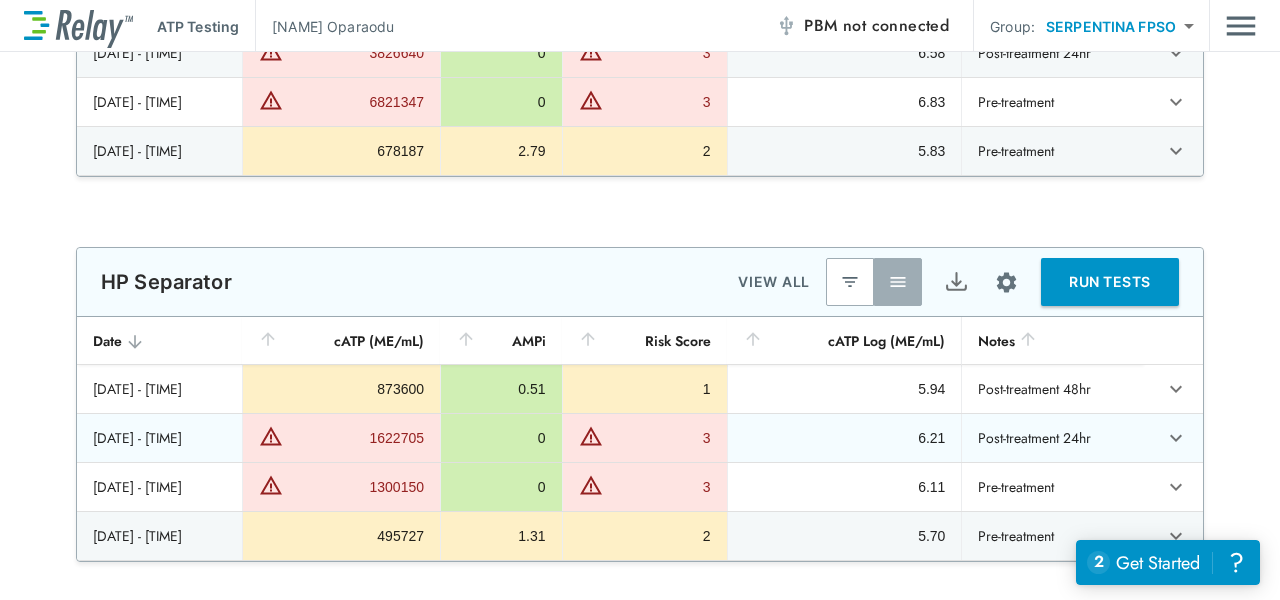scroll, scrollTop: 1833, scrollLeft: 0, axis: vertical 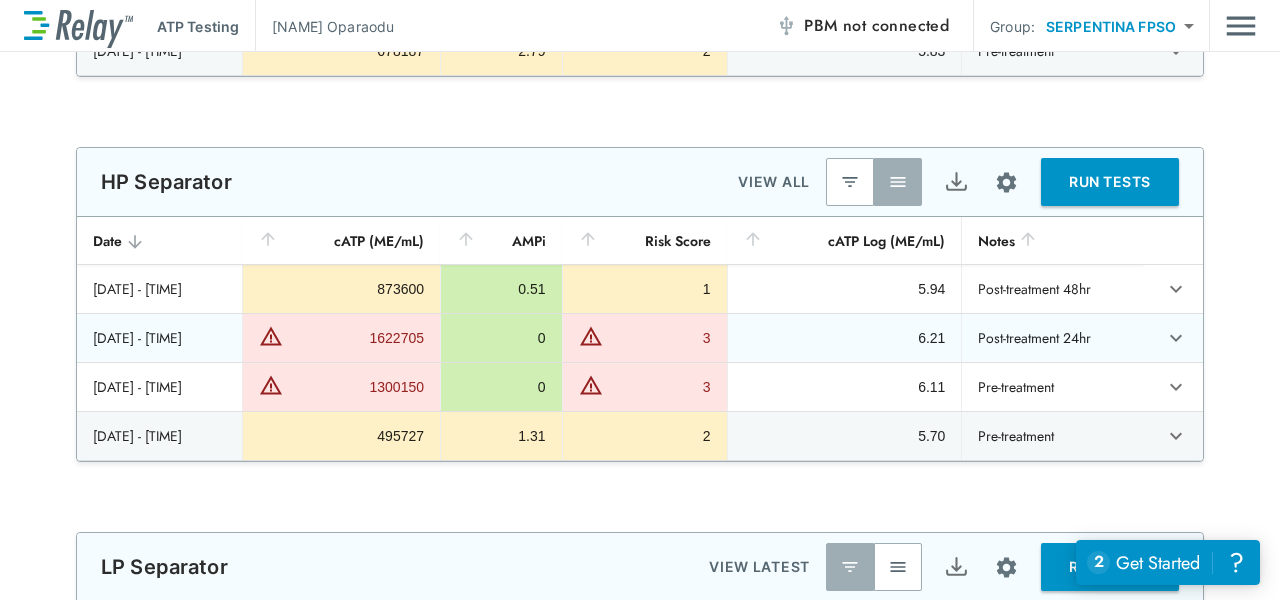 type on "*******" 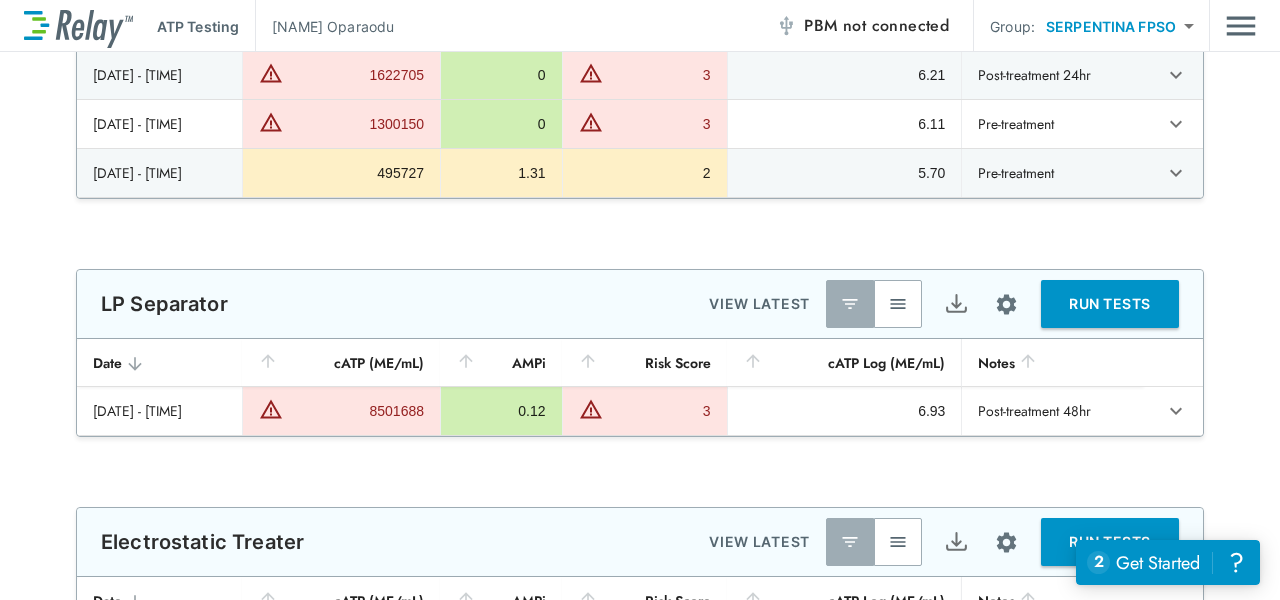 scroll, scrollTop: 2033, scrollLeft: 0, axis: vertical 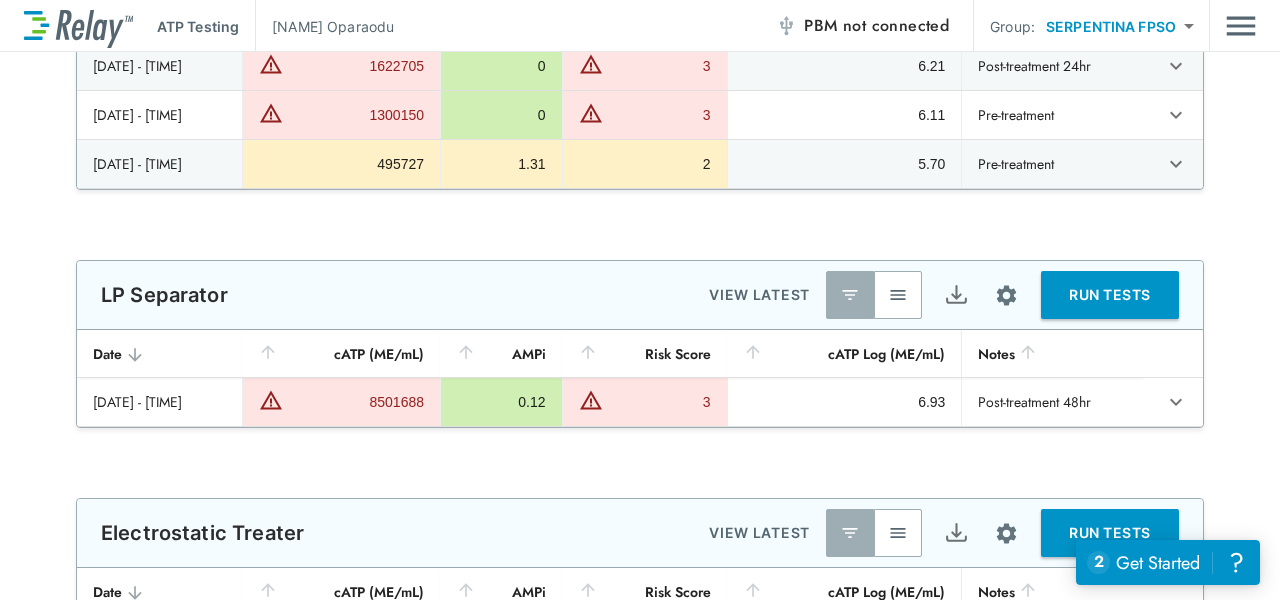 type on "****" 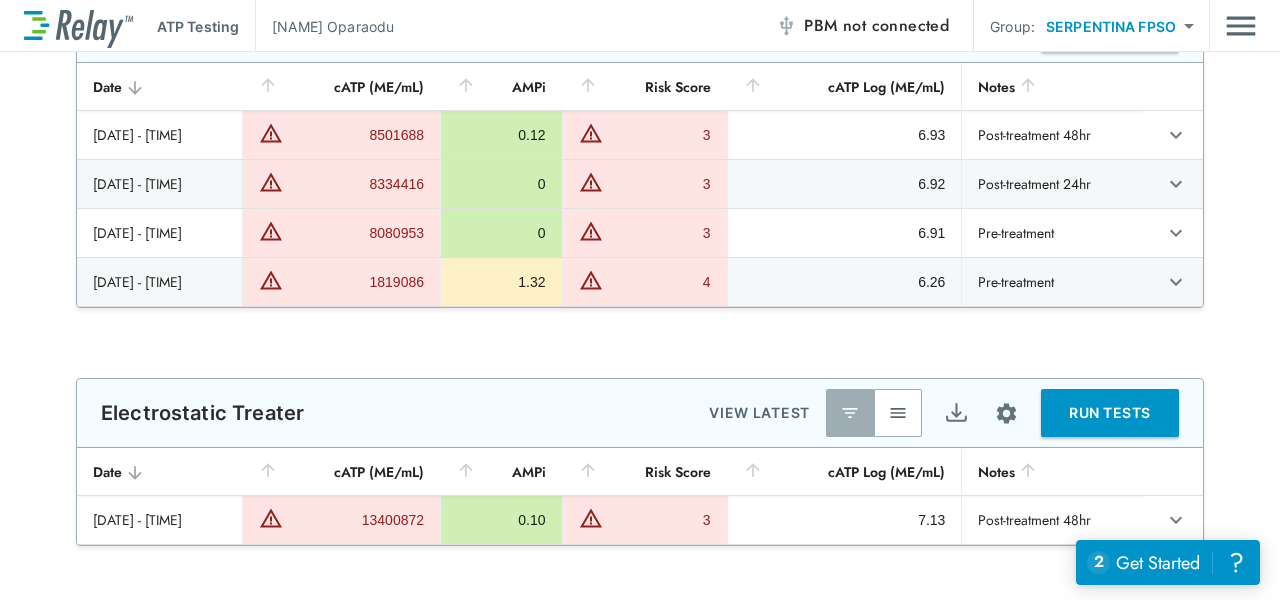 scroll, scrollTop: 2233, scrollLeft: 0, axis: vertical 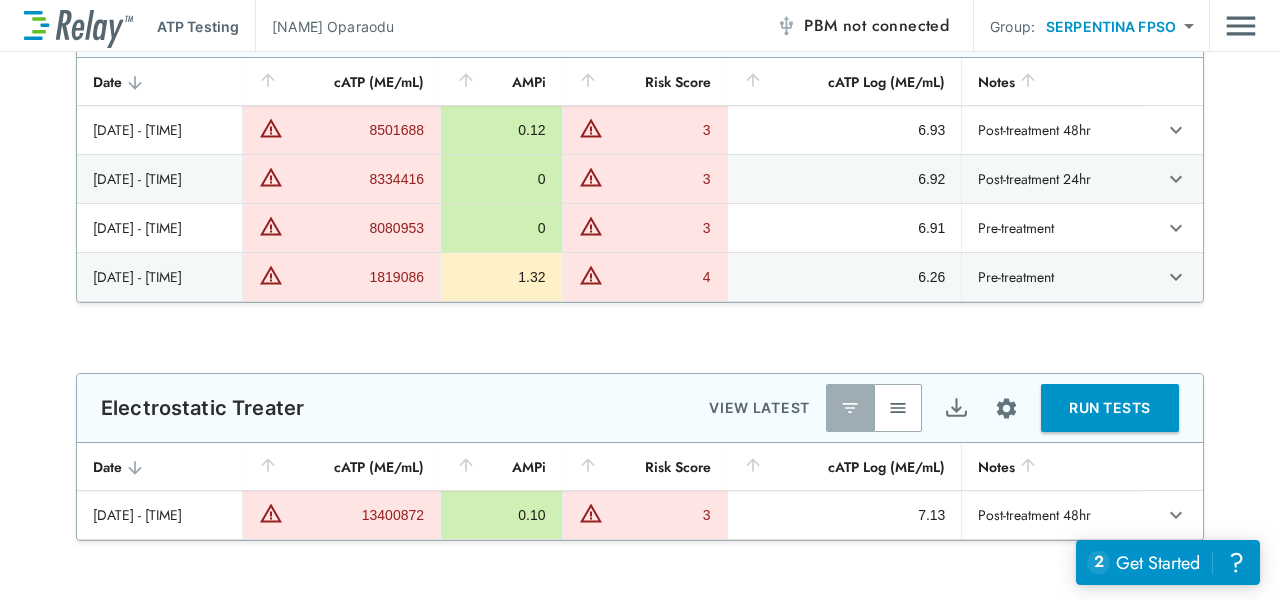 type on "****" 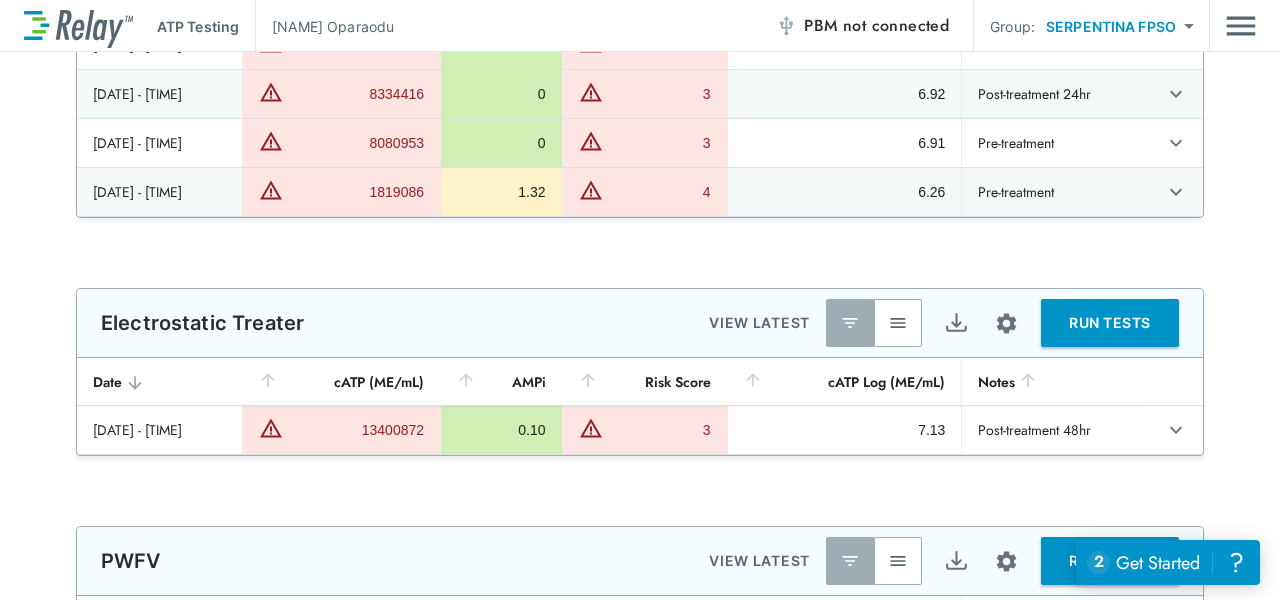 scroll, scrollTop: 2333, scrollLeft: 0, axis: vertical 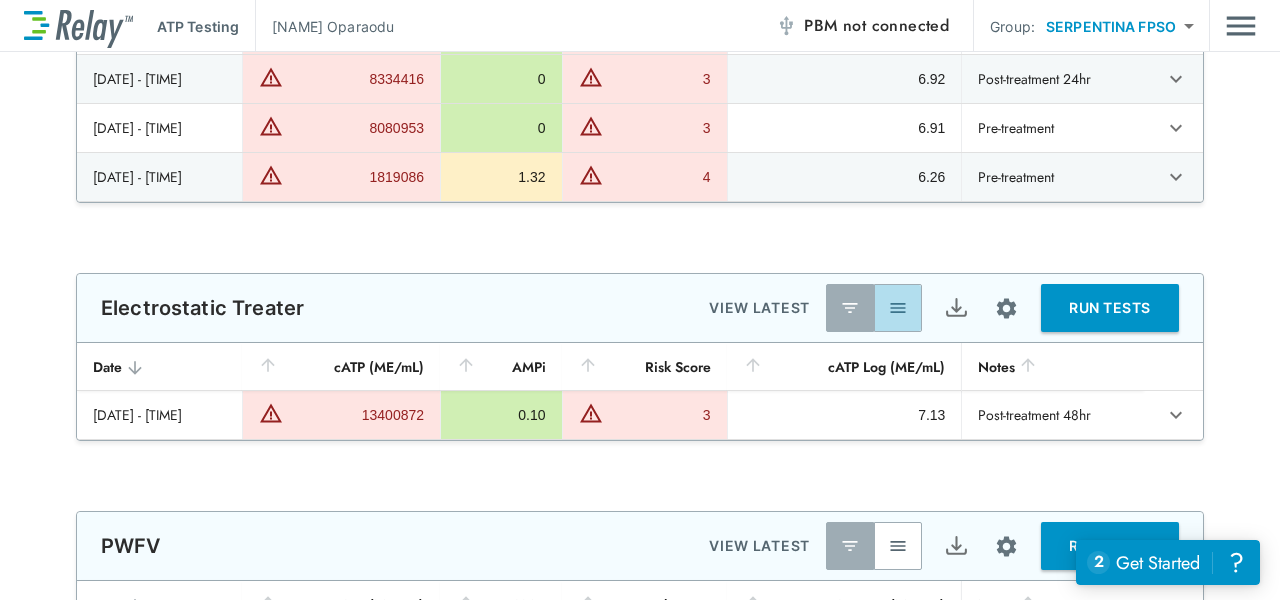 click at bounding box center (898, 308) 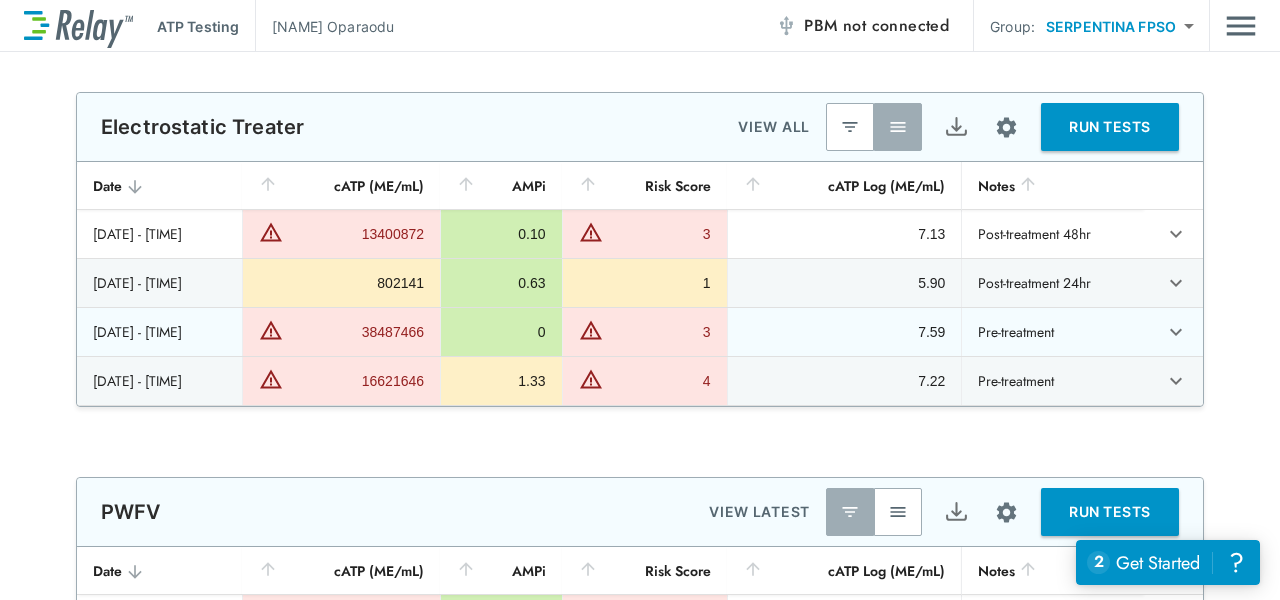 scroll, scrollTop: 2533, scrollLeft: 0, axis: vertical 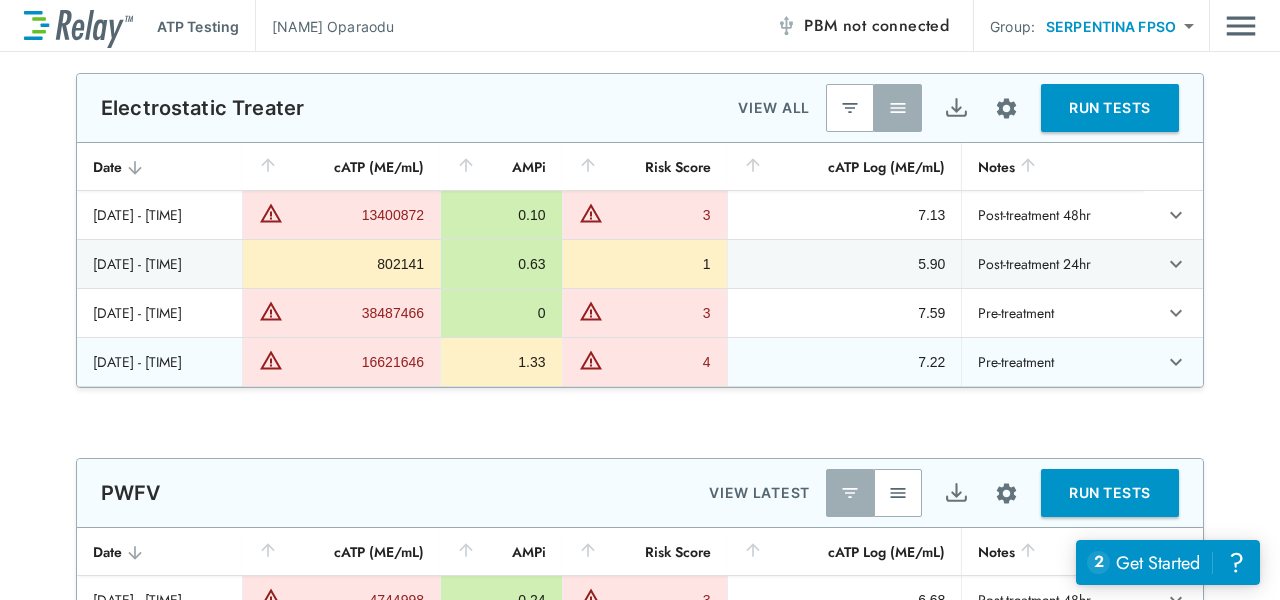 type on "*******" 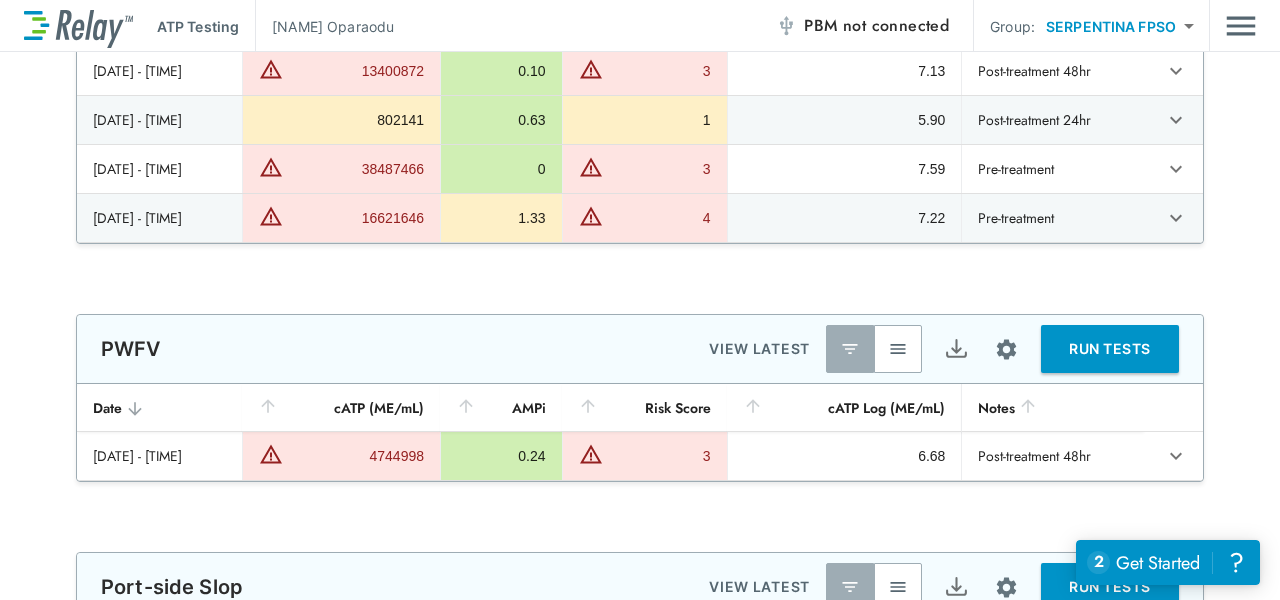 scroll, scrollTop: 2633, scrollLeft: 0, axis: vertical 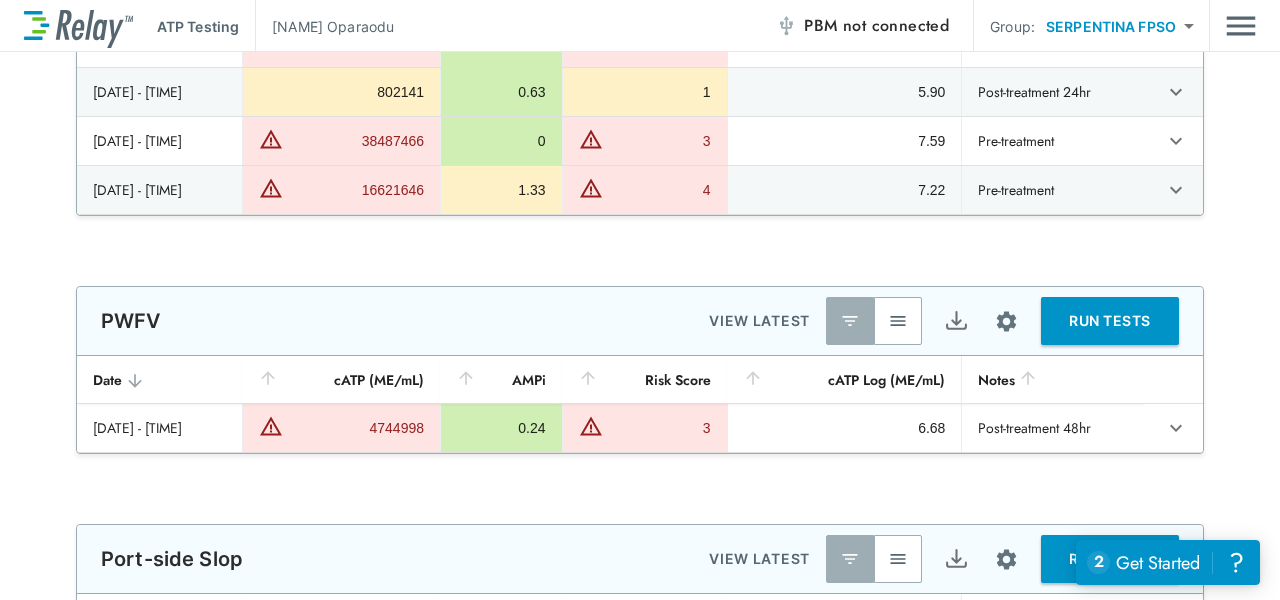 type on "*******" 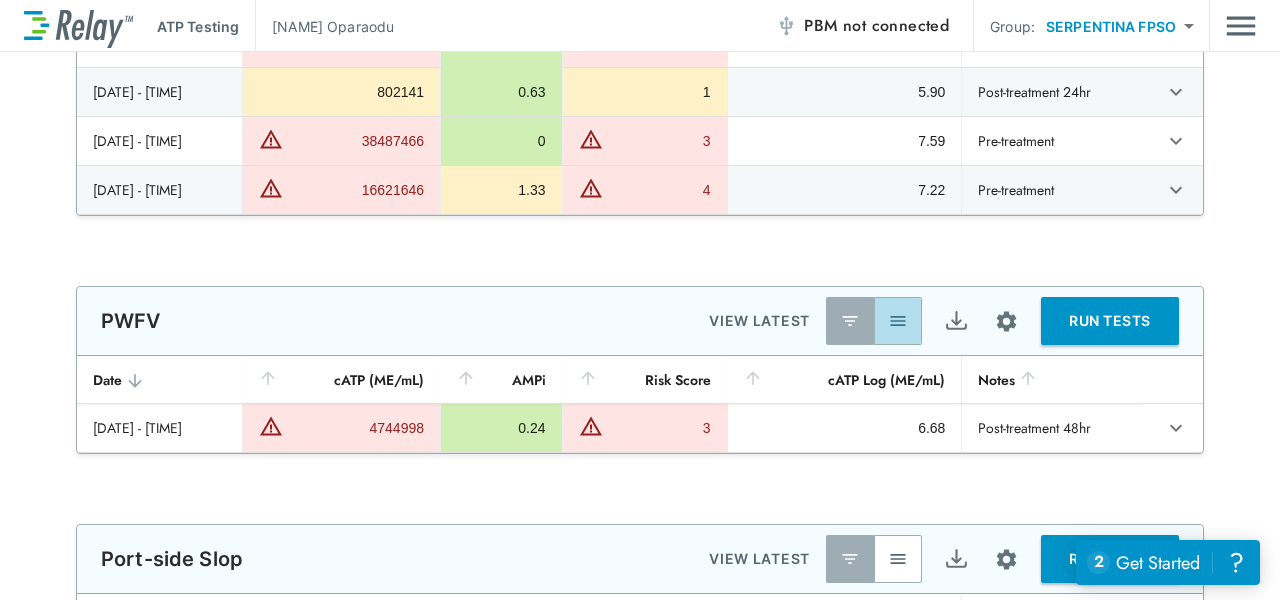 click at bounding box center [898, 321] 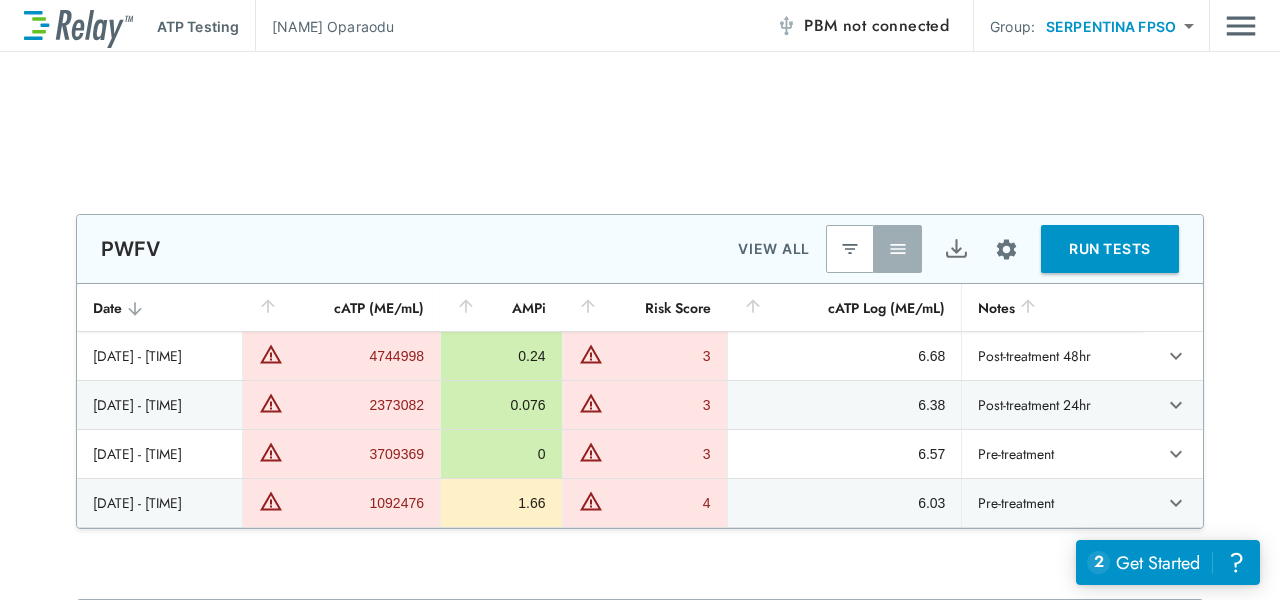 scroll, scrollTop: 2933, scrollLeft: 0, axis: vertical 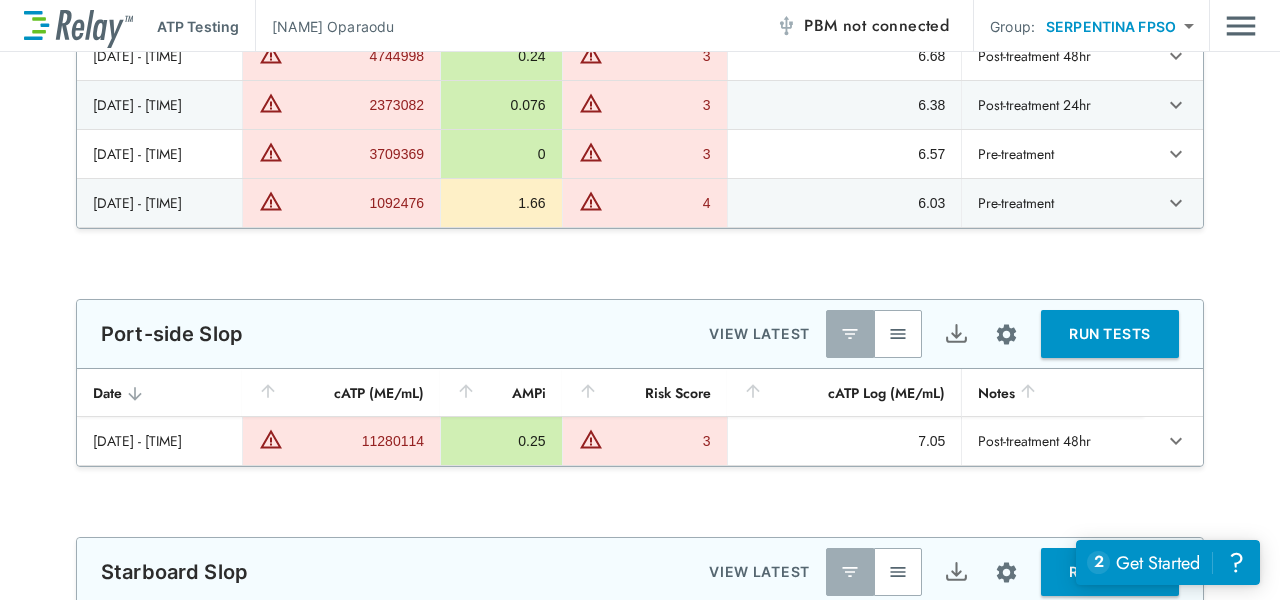type on "*******" 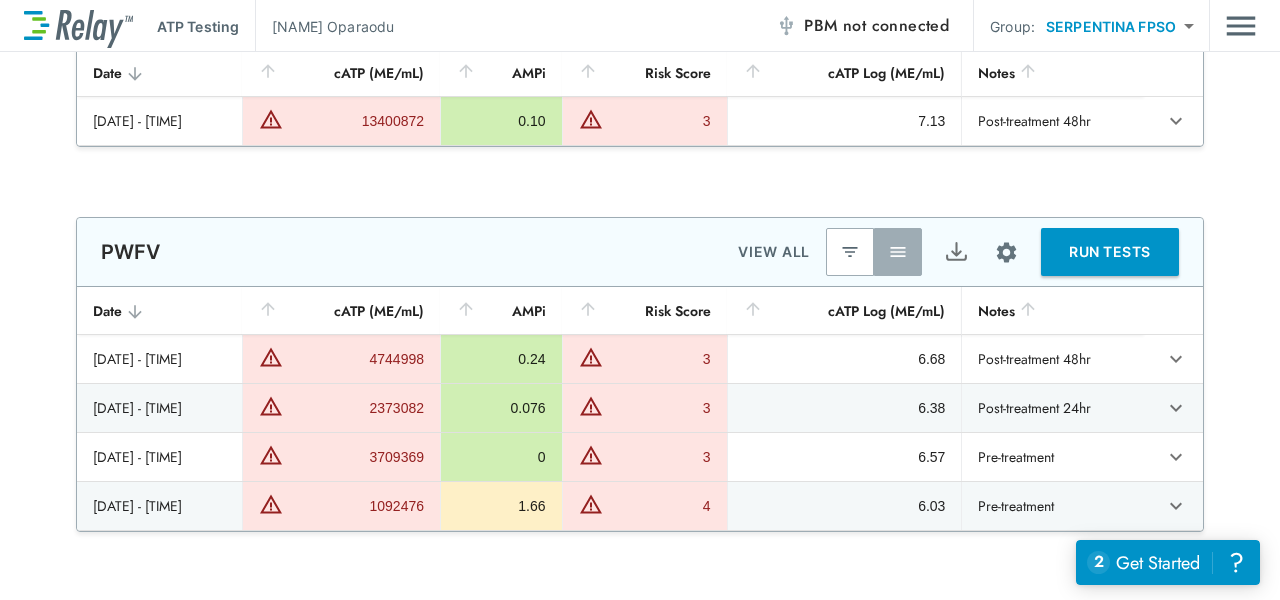 scroll, scrollTop: 2241, scrollLeft: 0, axis: vertical 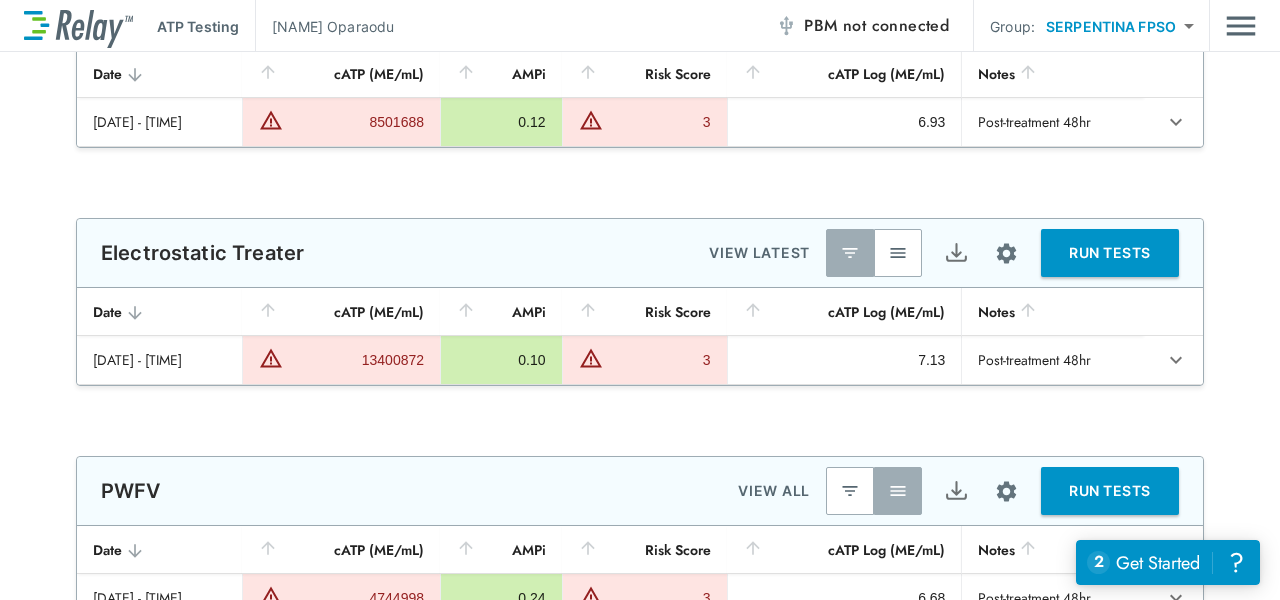 type on "*******" 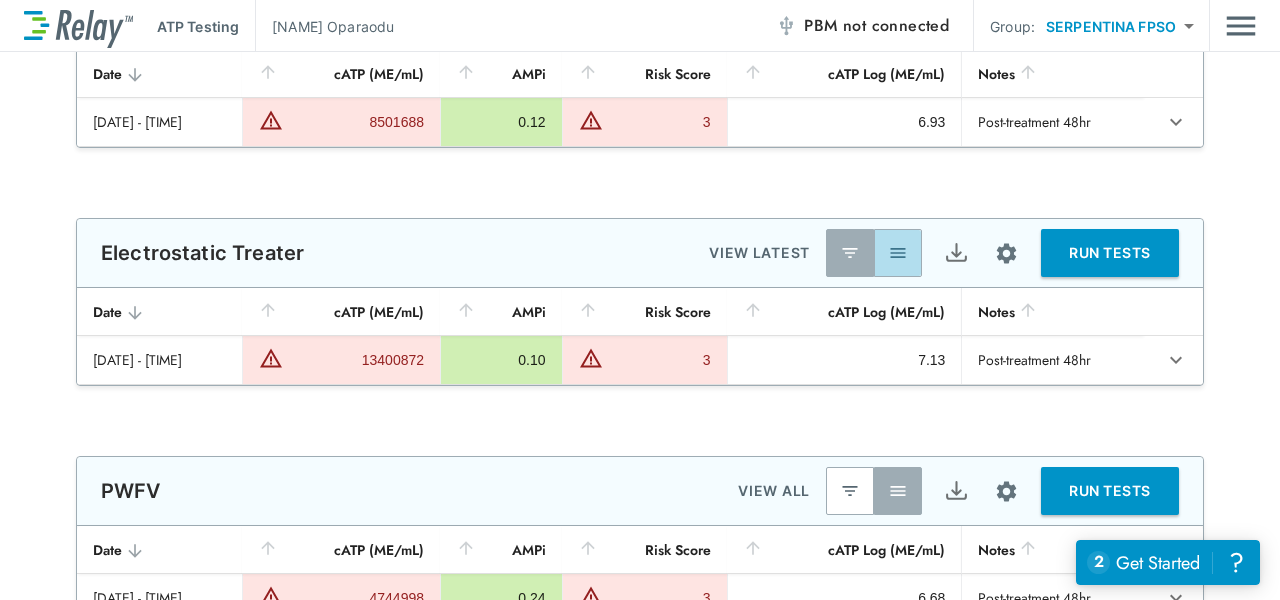 click at bounding box center (898, 253) 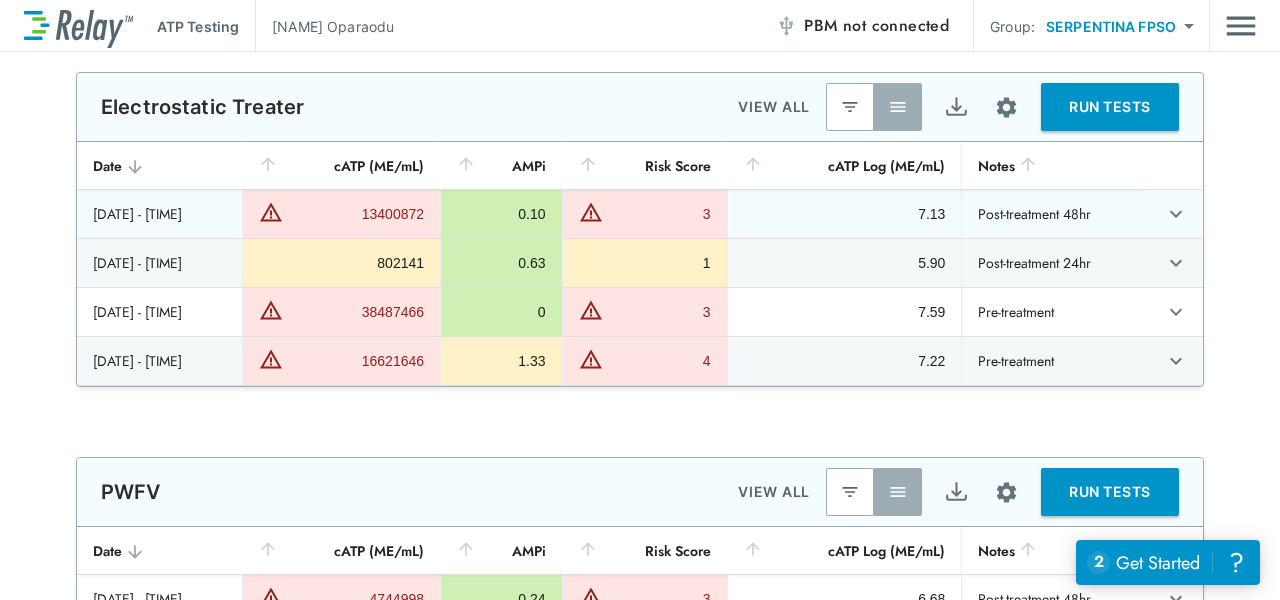 scroll, scrollTop: 1895, scrollLeft: 0, axis: vertical 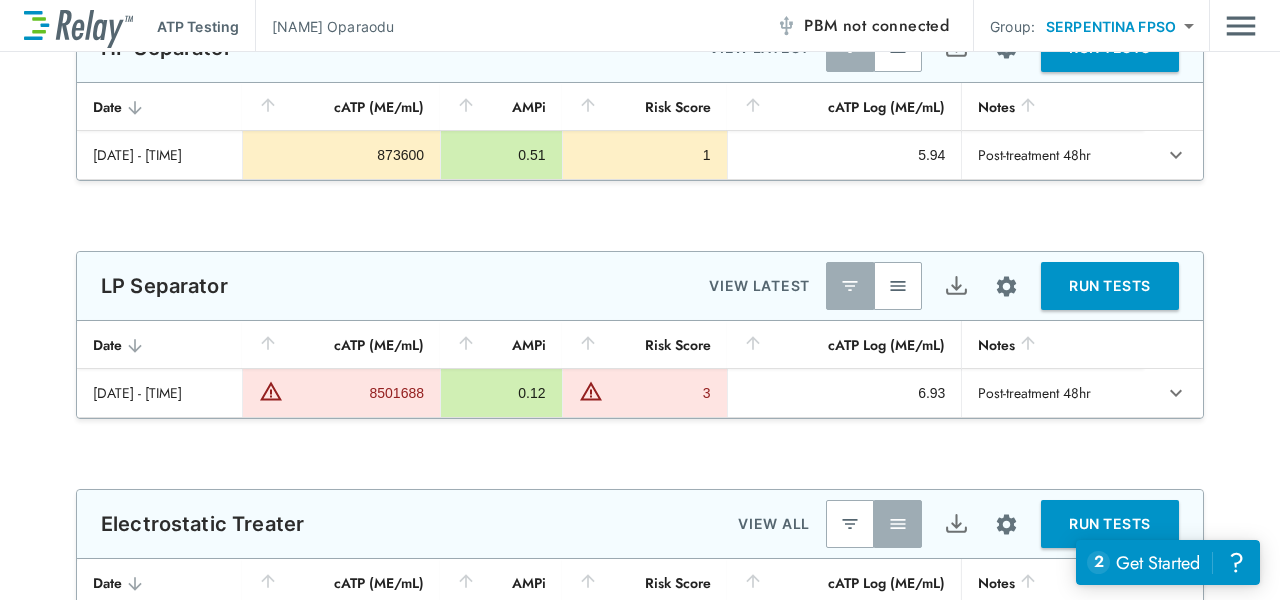 type on "******" 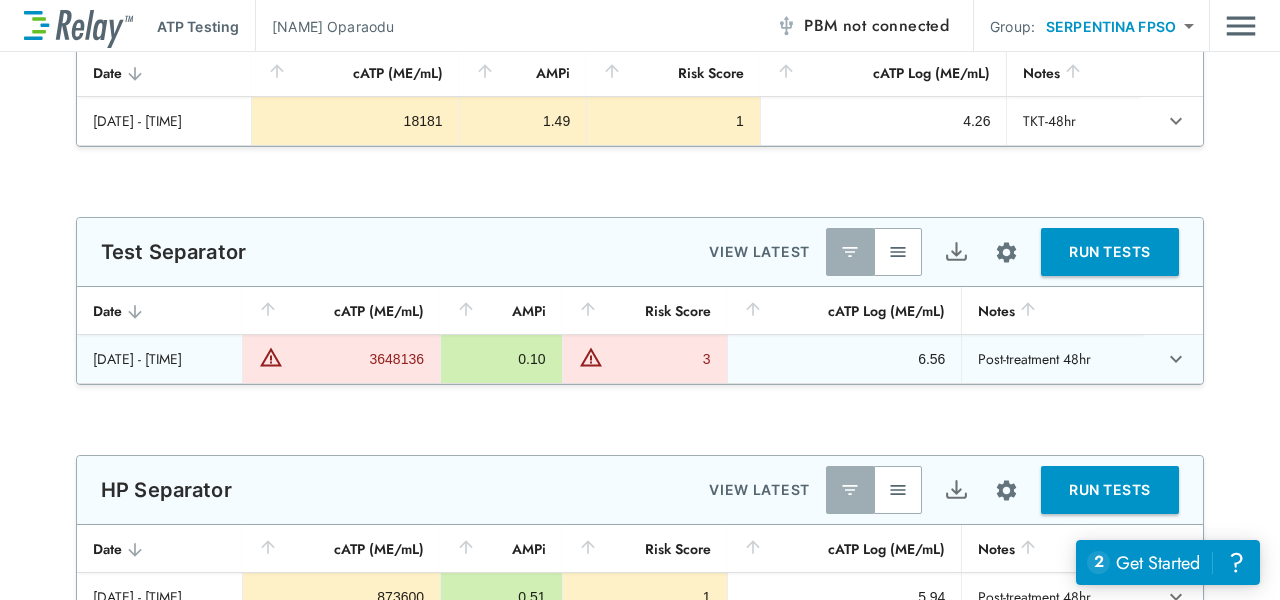 type on "********" 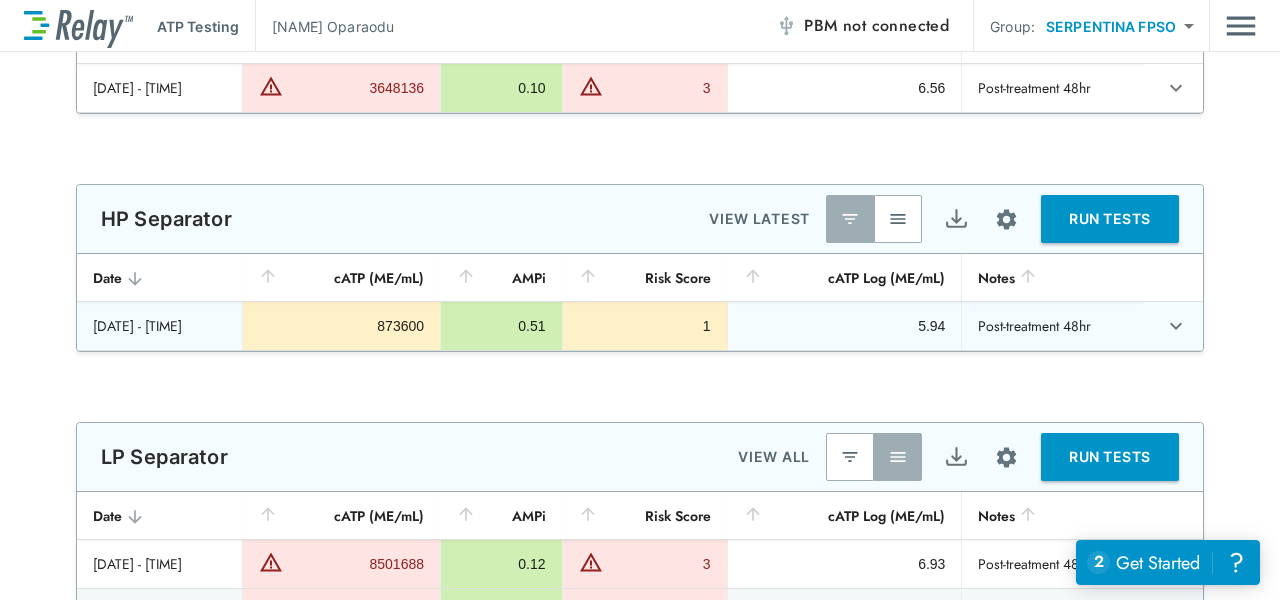 type on "*******" 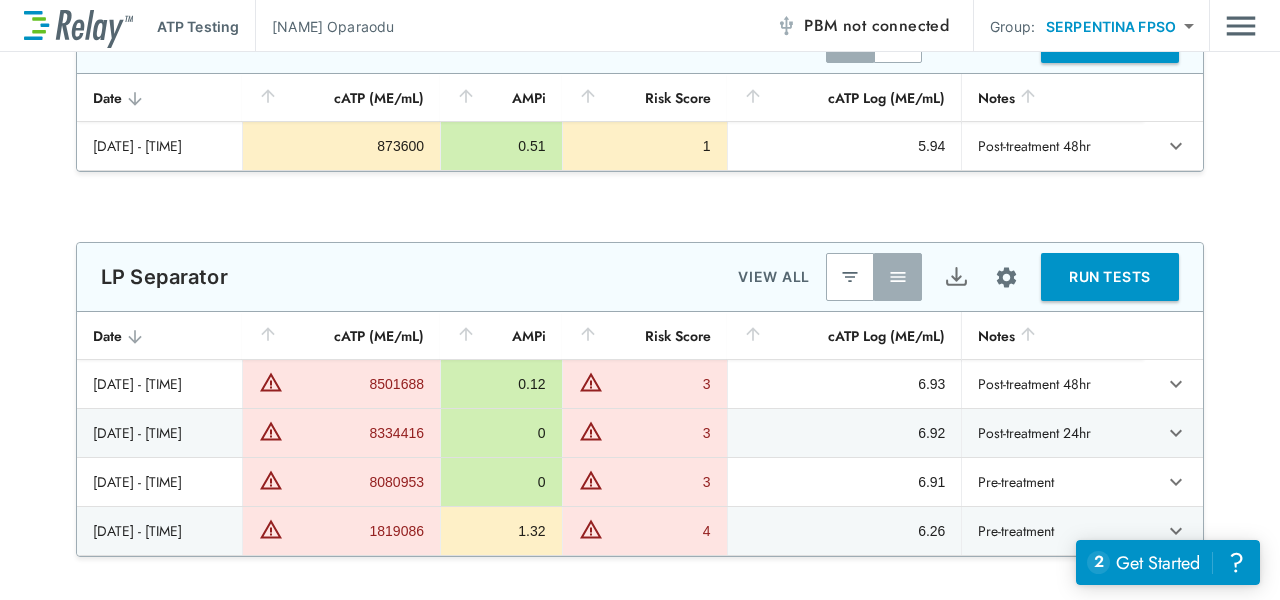 type on "****" 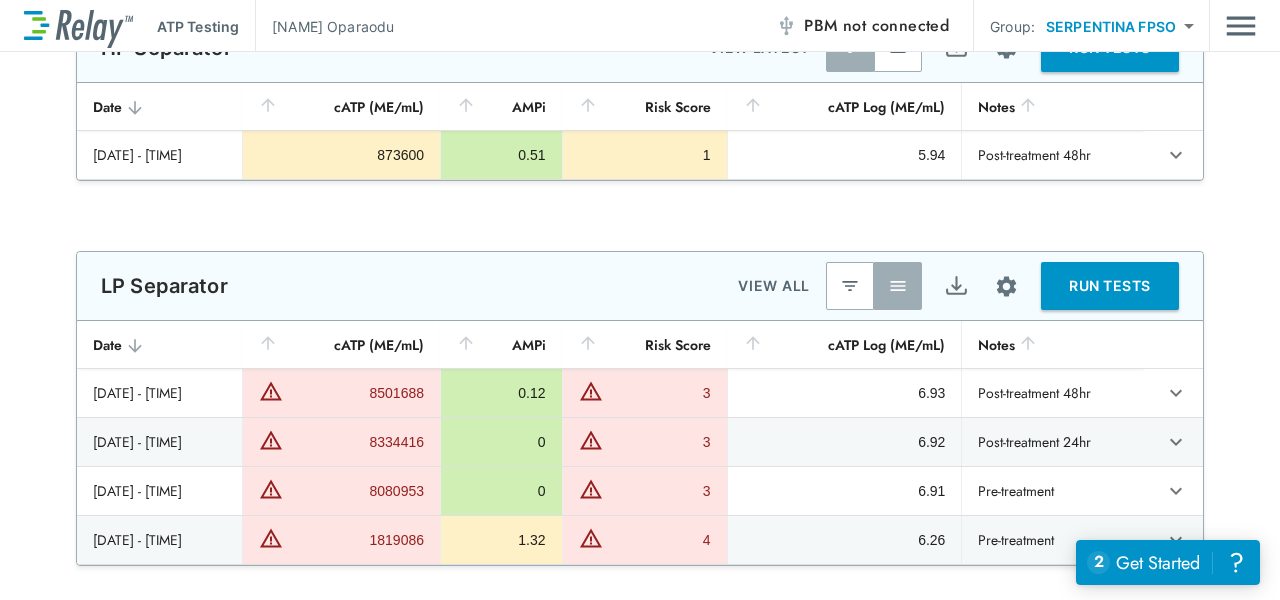 type on "**********" 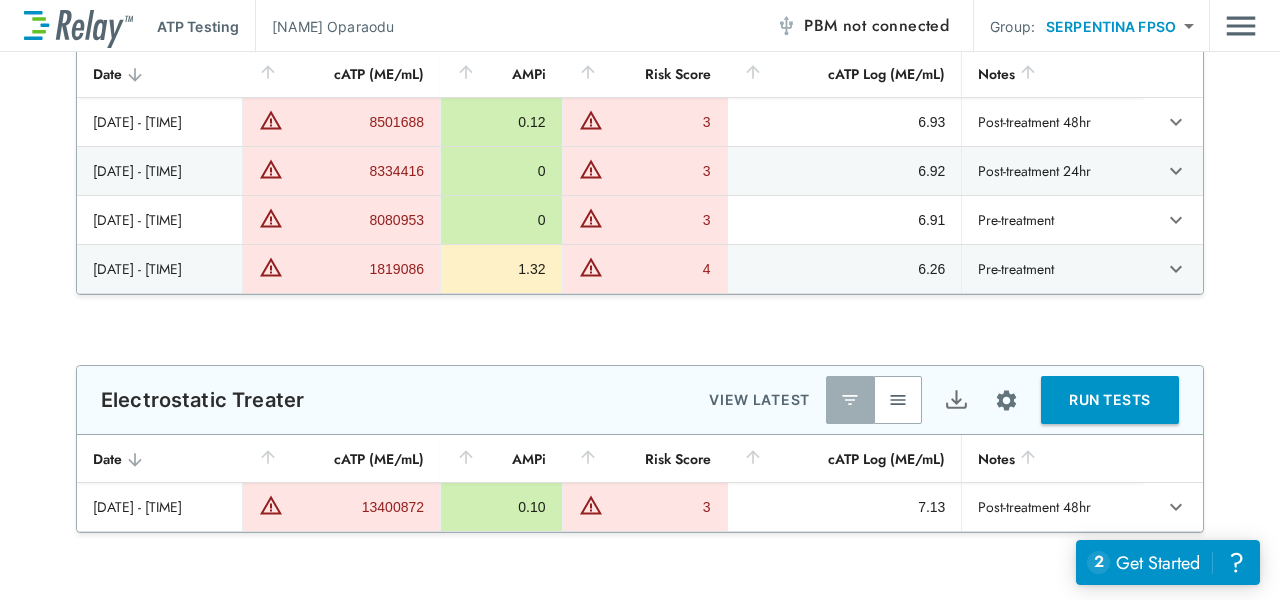 type on "*******" 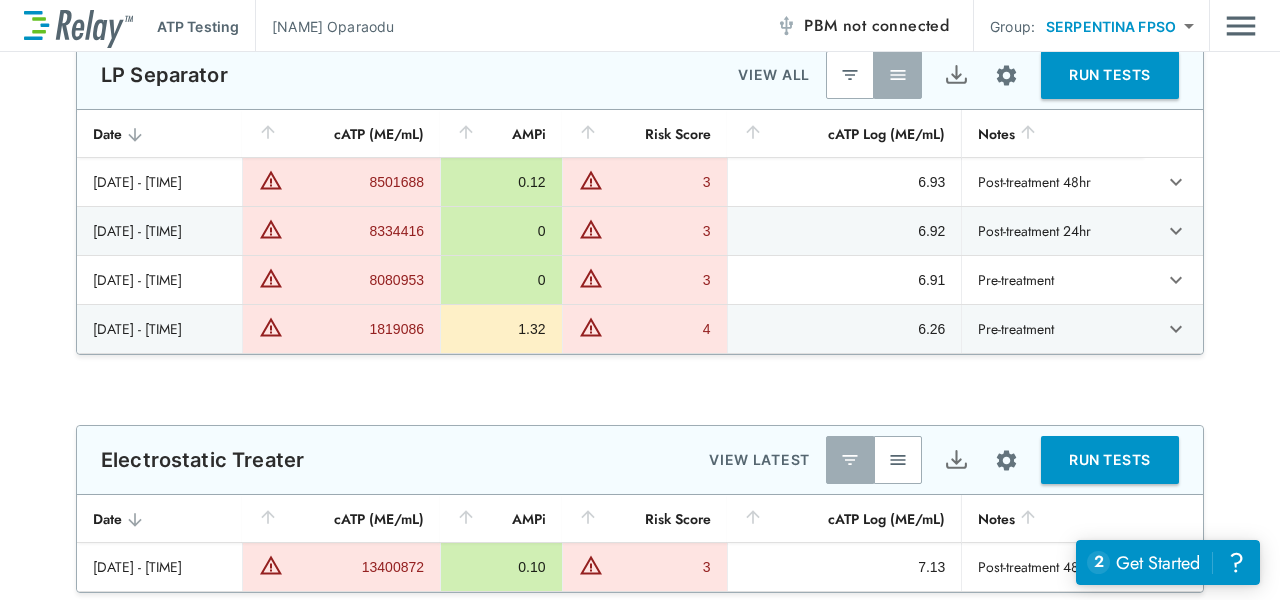 scroll, scrollTop: 1849, scrollLeft: 0, axis: vertical 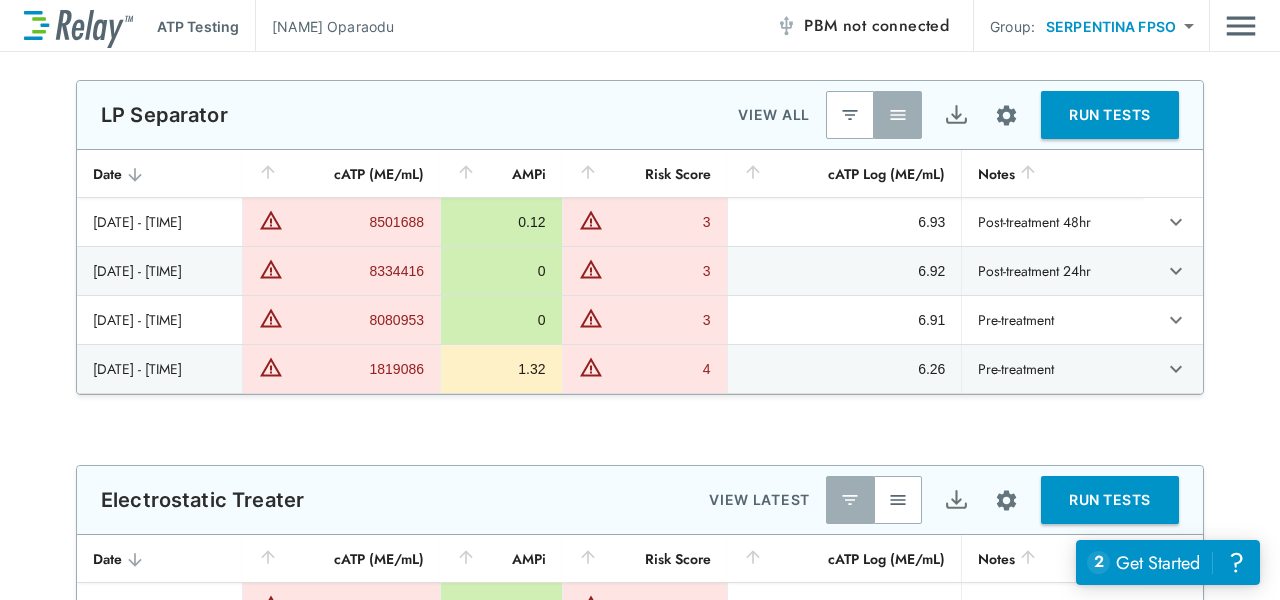 type 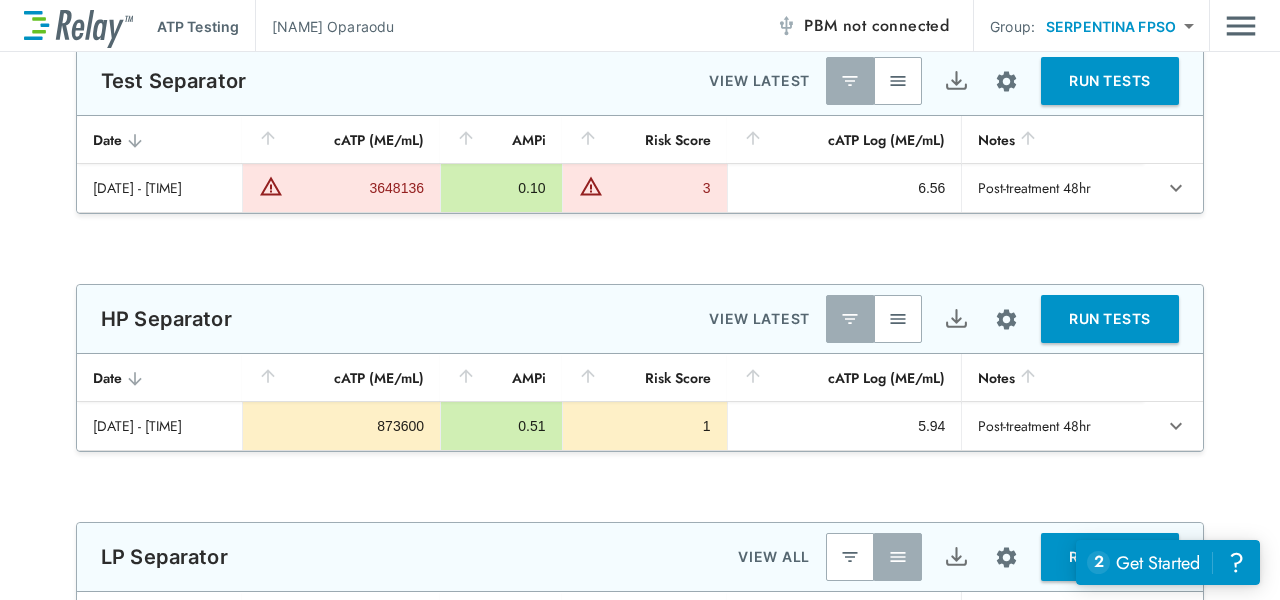 type on "********" 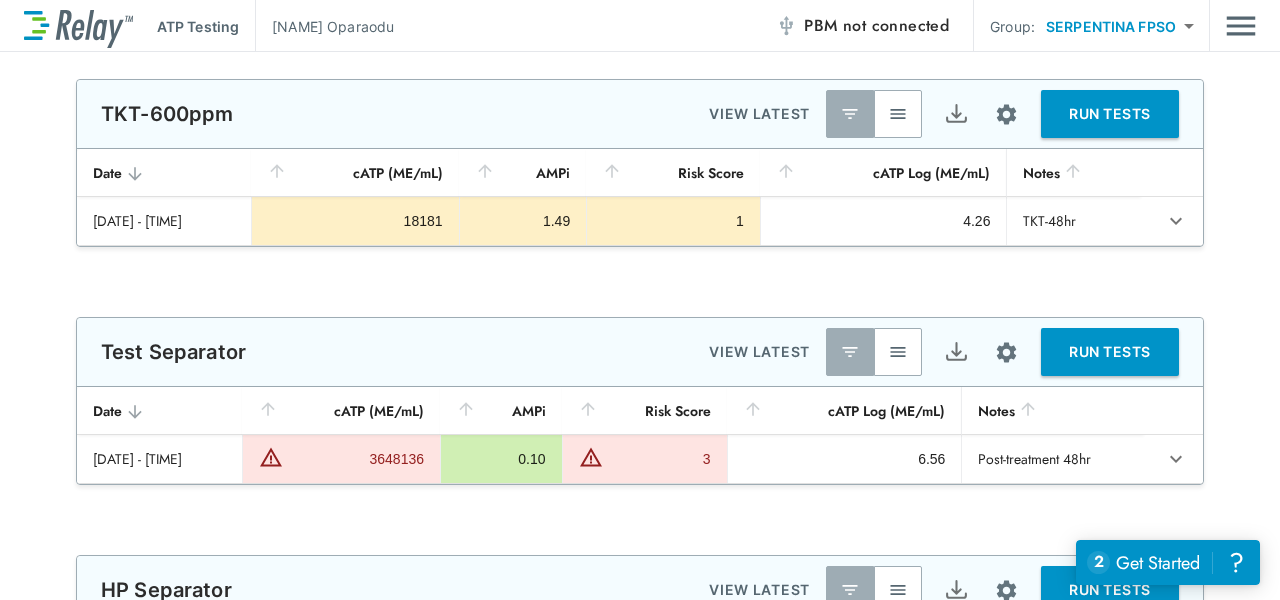 type on "*********" 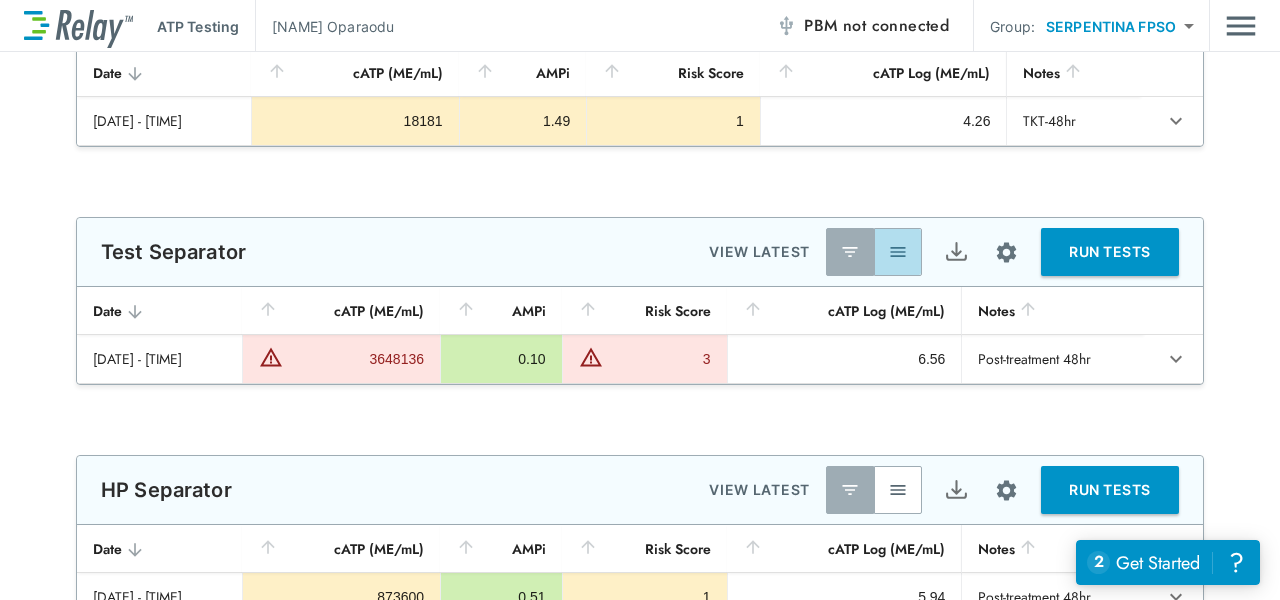 click at bounding box center [898, 252] 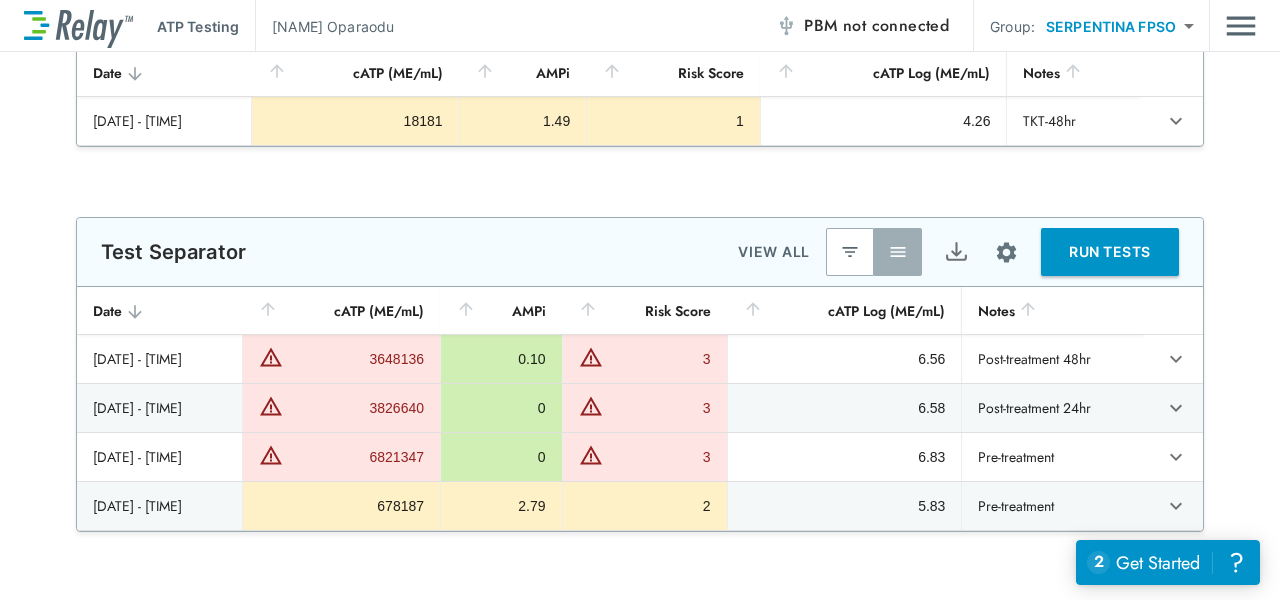 scroll, scrollTop: 1549, scrollLeft: 0, axis: vertical 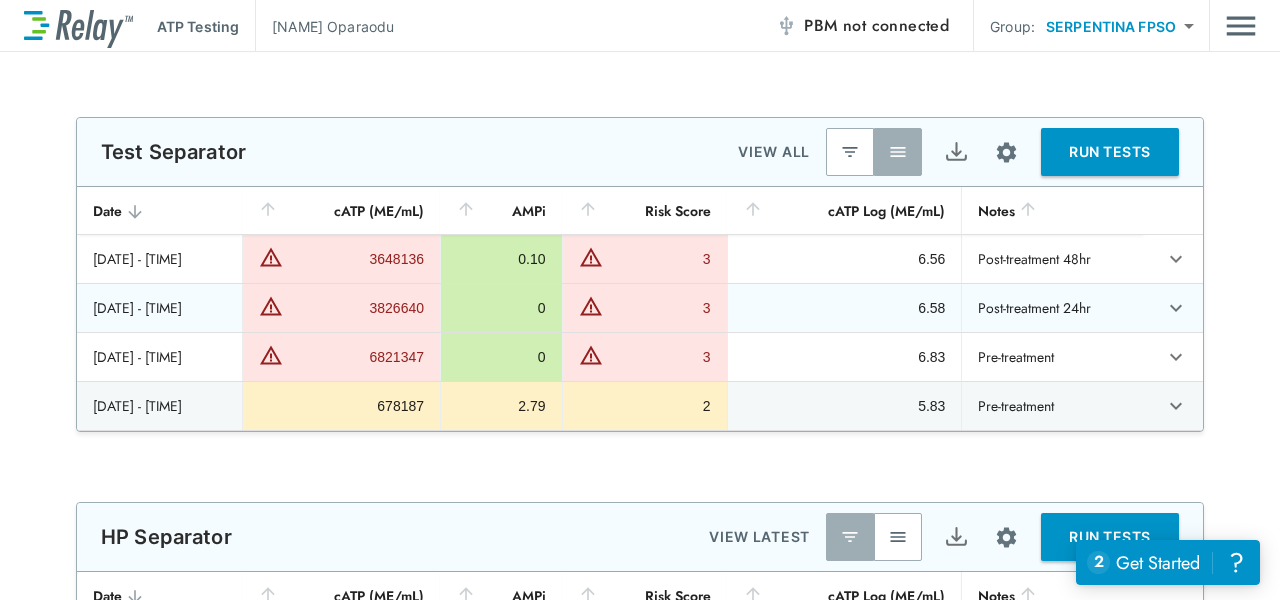 type 